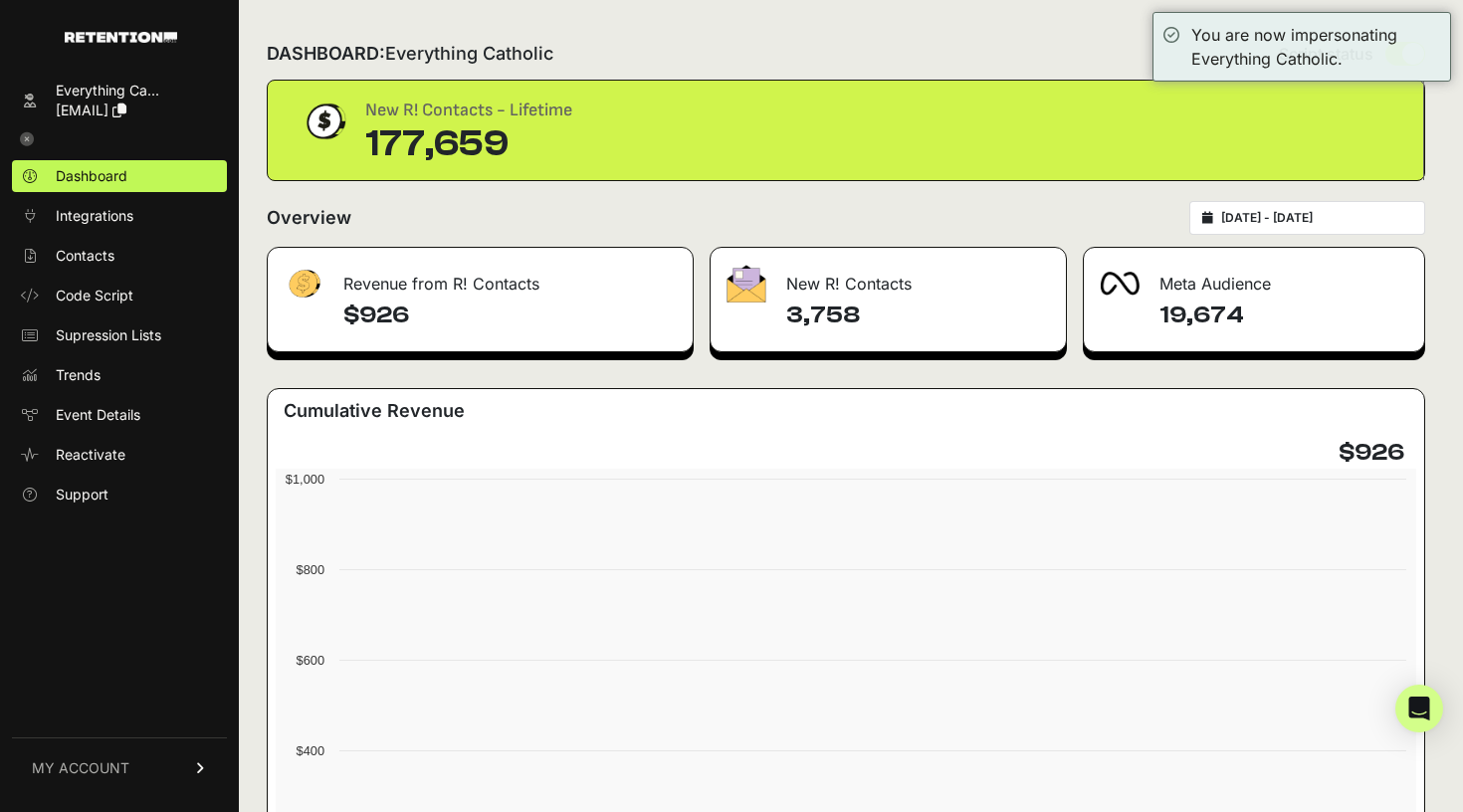 scroll, scrollTop: 0, scrollLeft: 0, axis: both 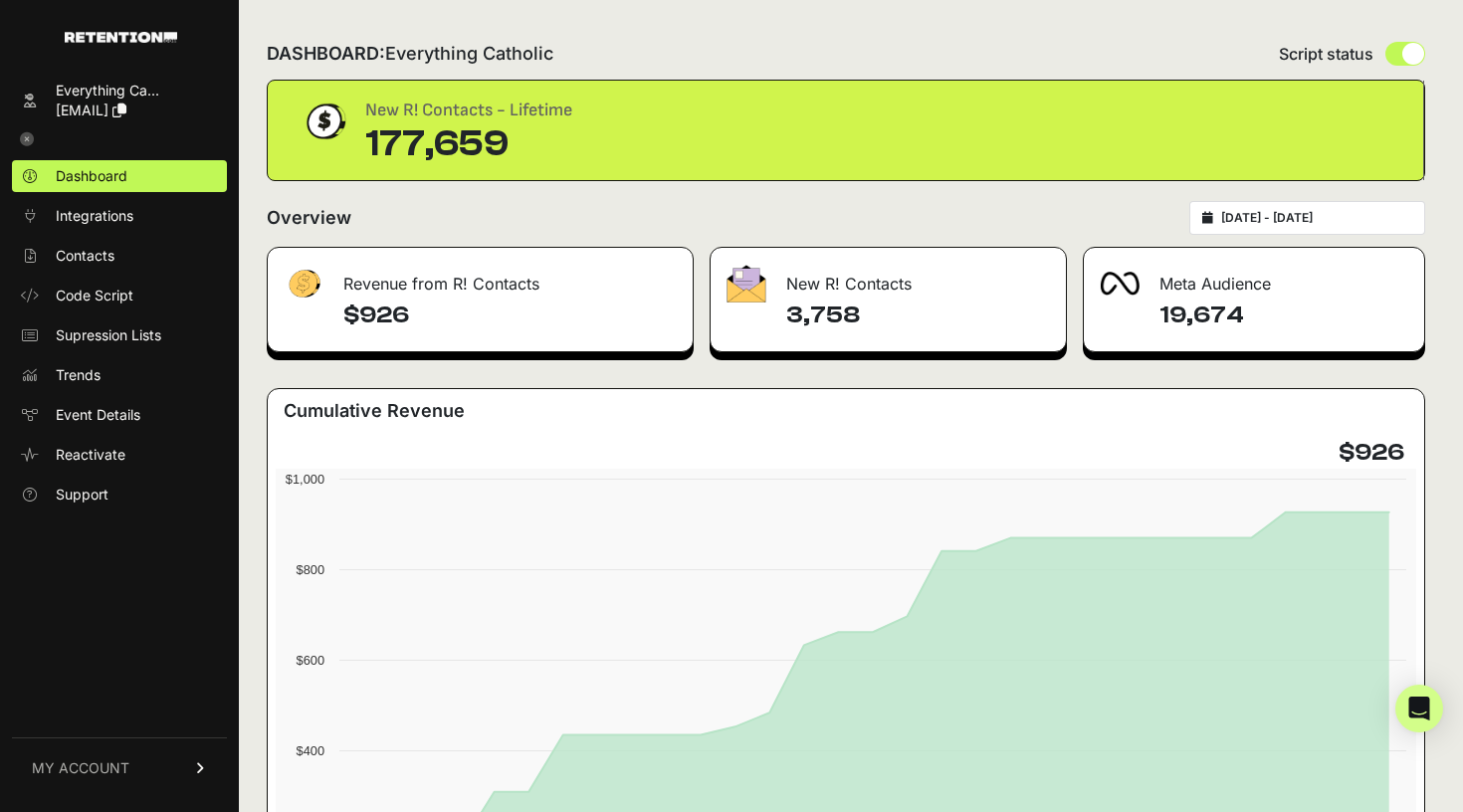 click on "$926" at bounding box center (510, 315) 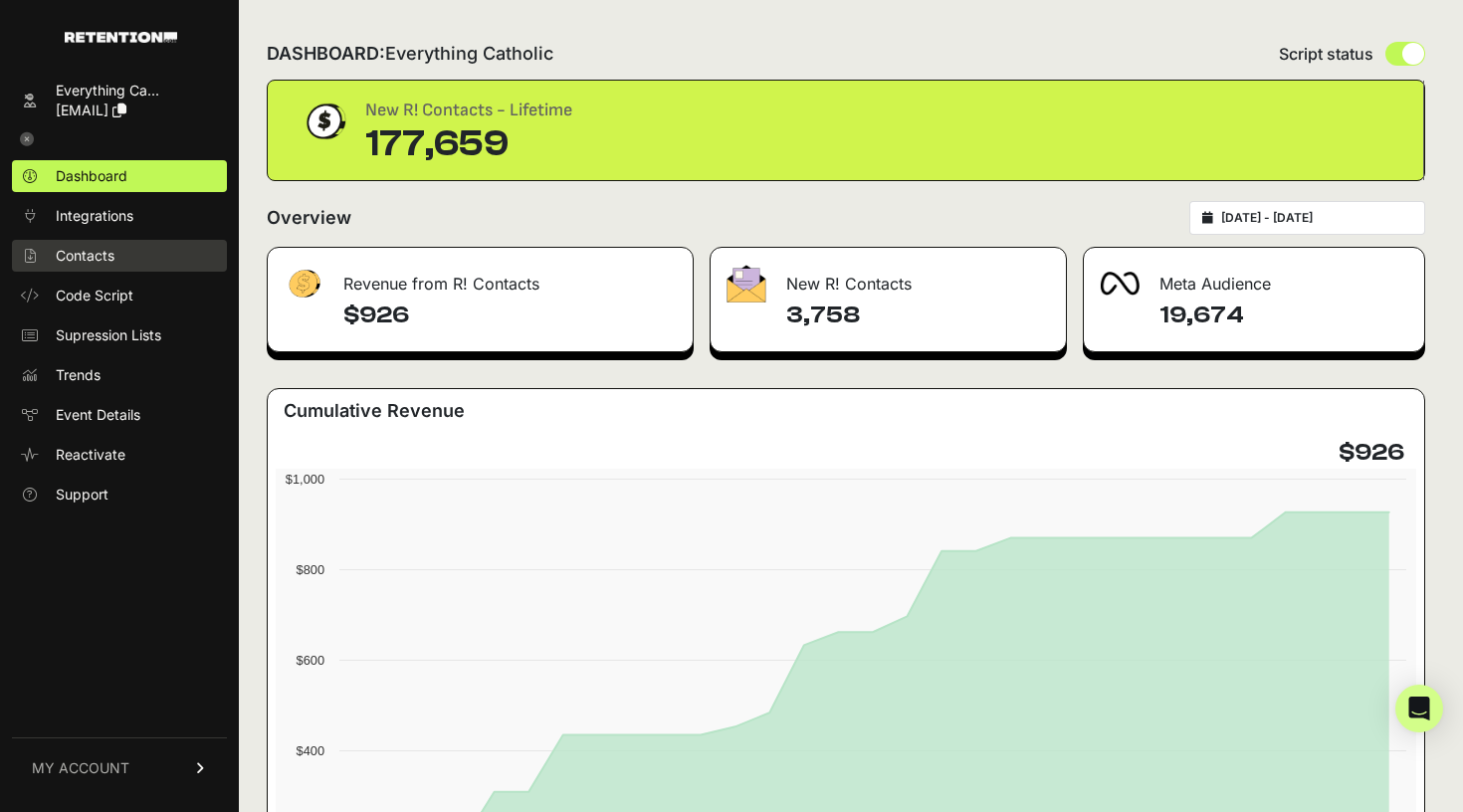 click on "Contacts" at bounding box center [119, 256] 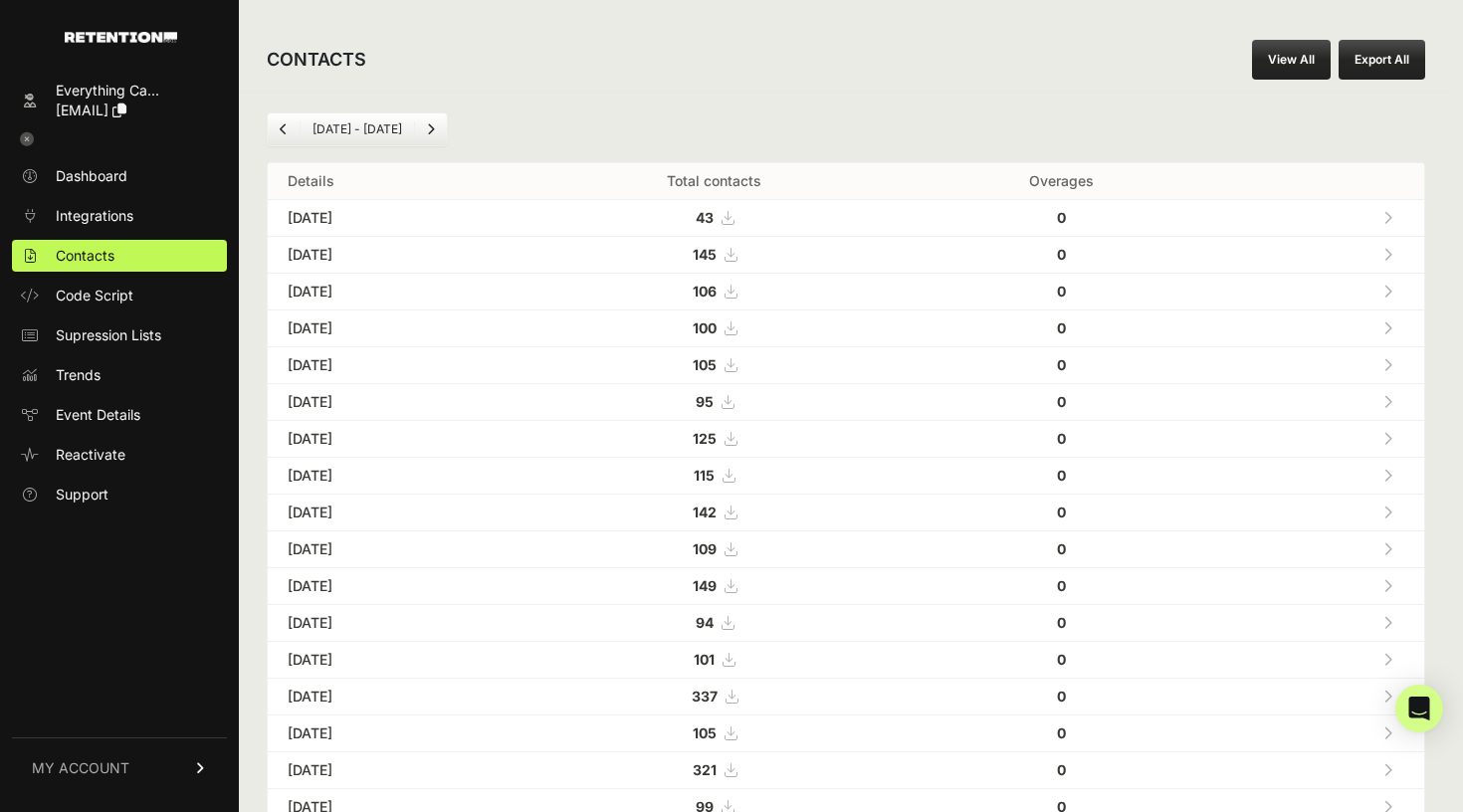 scroll, scrollTop: 9, scrollLeft: 0, axis: vertical 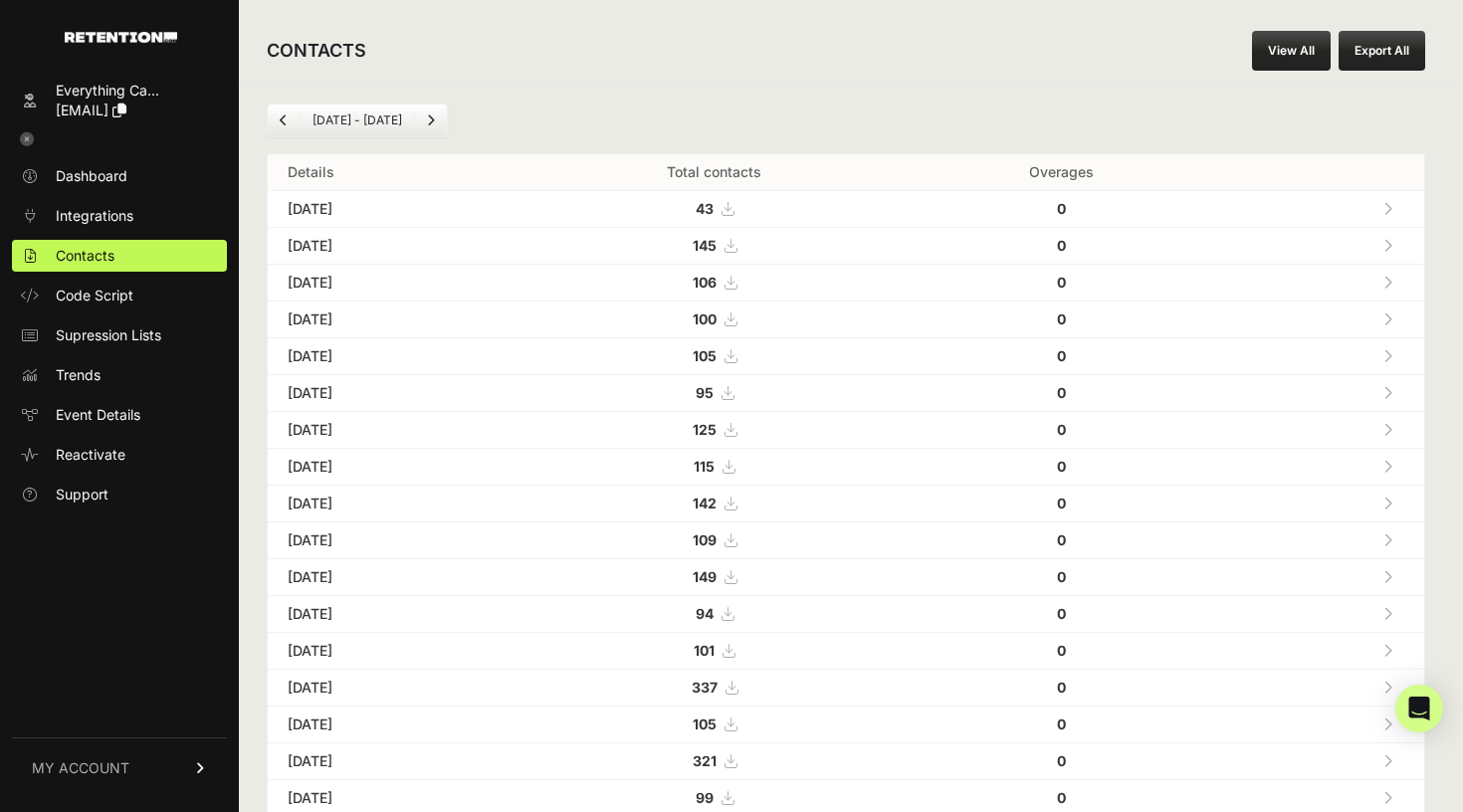 click on "View All" at bounding box center (1291, 51) 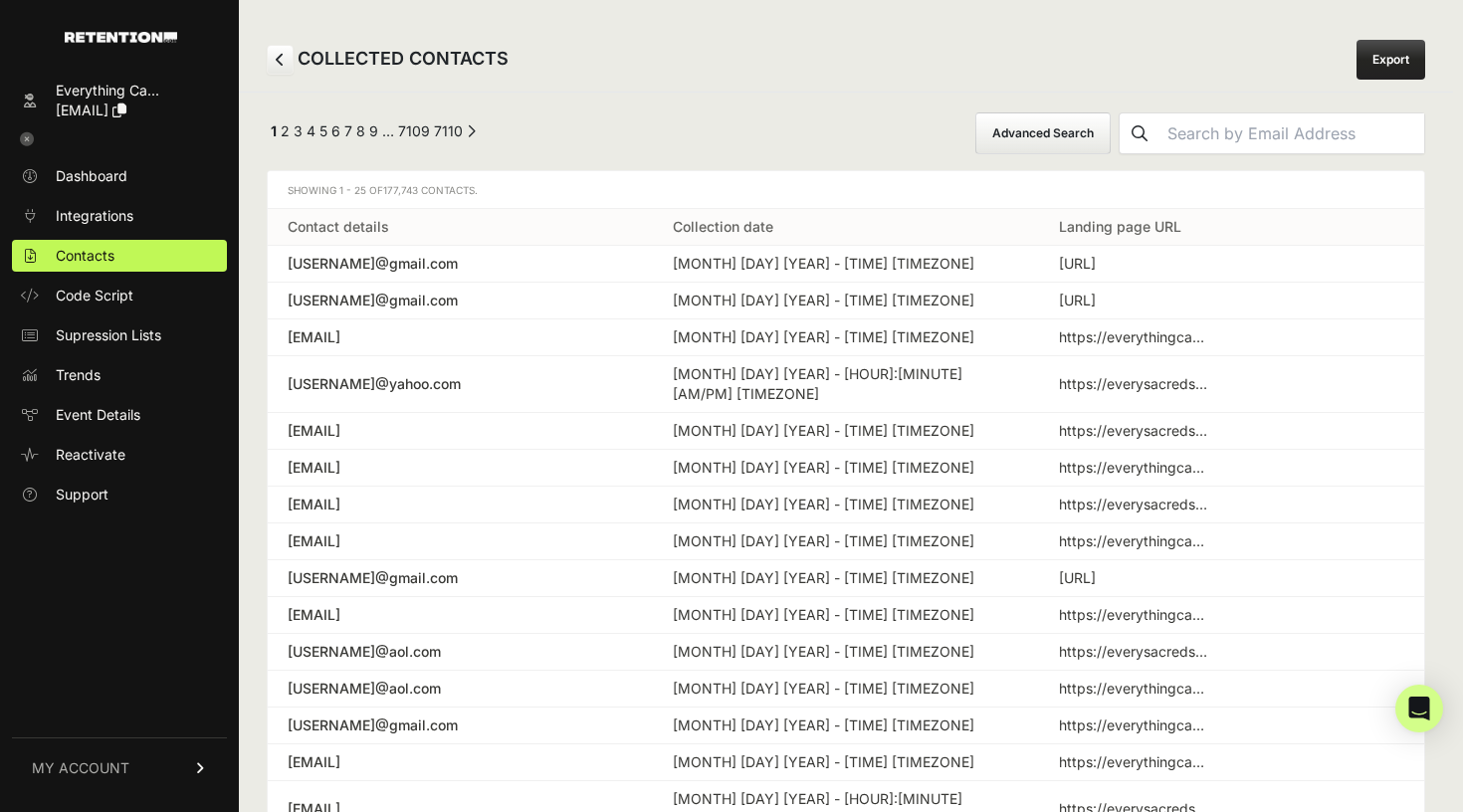scroll, scrollTop: 0, scrollLeft: 0, axis: both 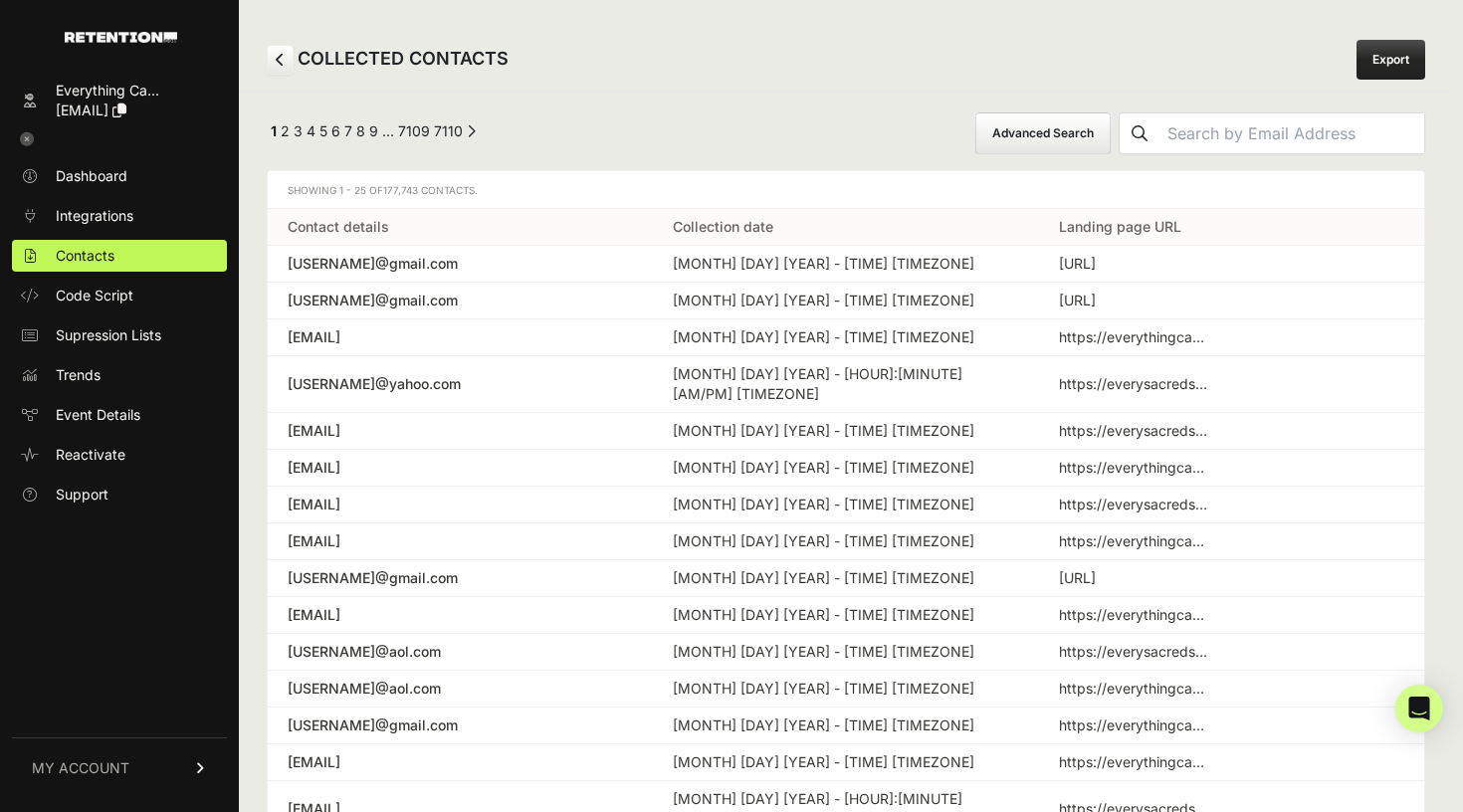 click on "Advanced Search" at bounding box center [1043, 133] 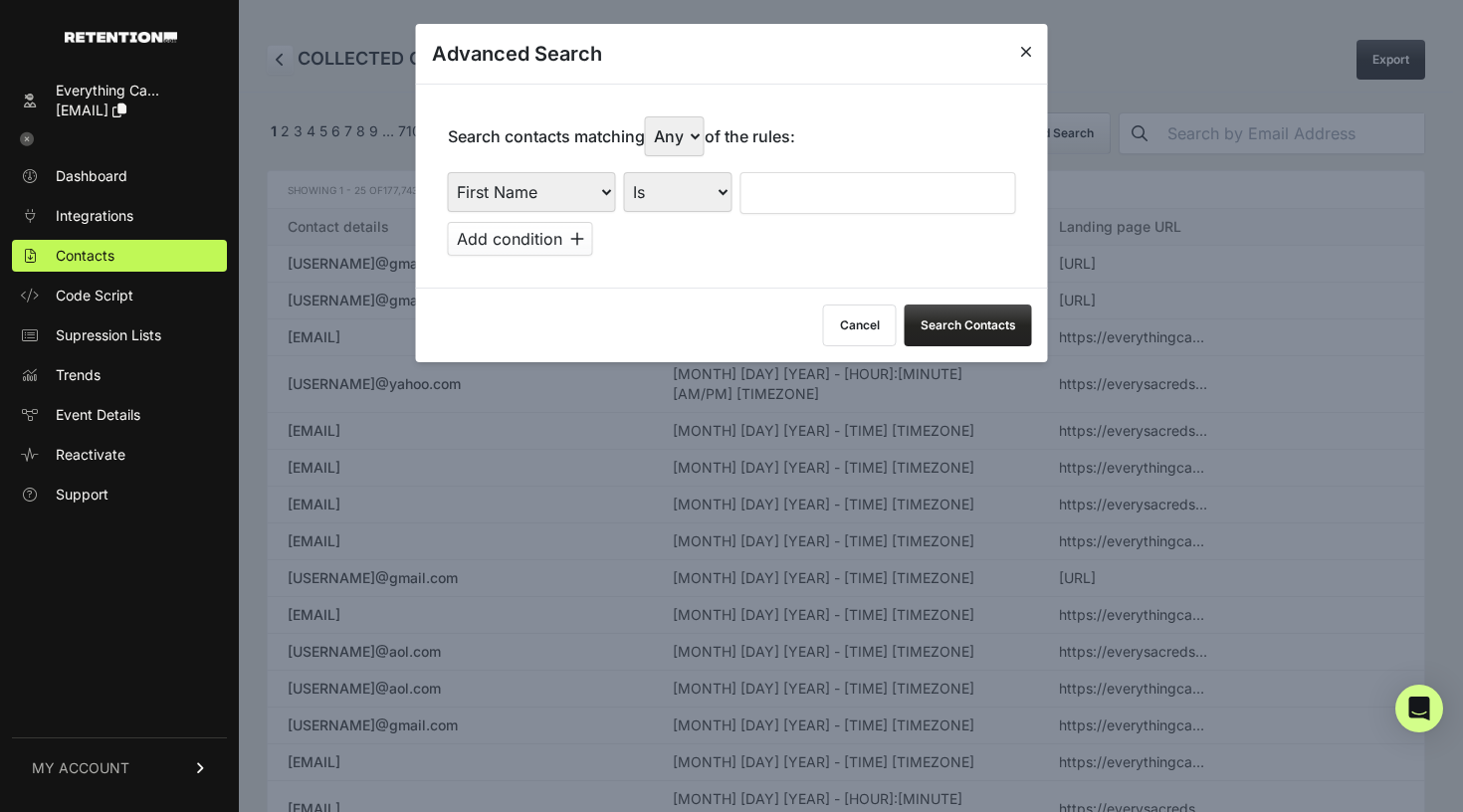 select on "landing_page_domain" 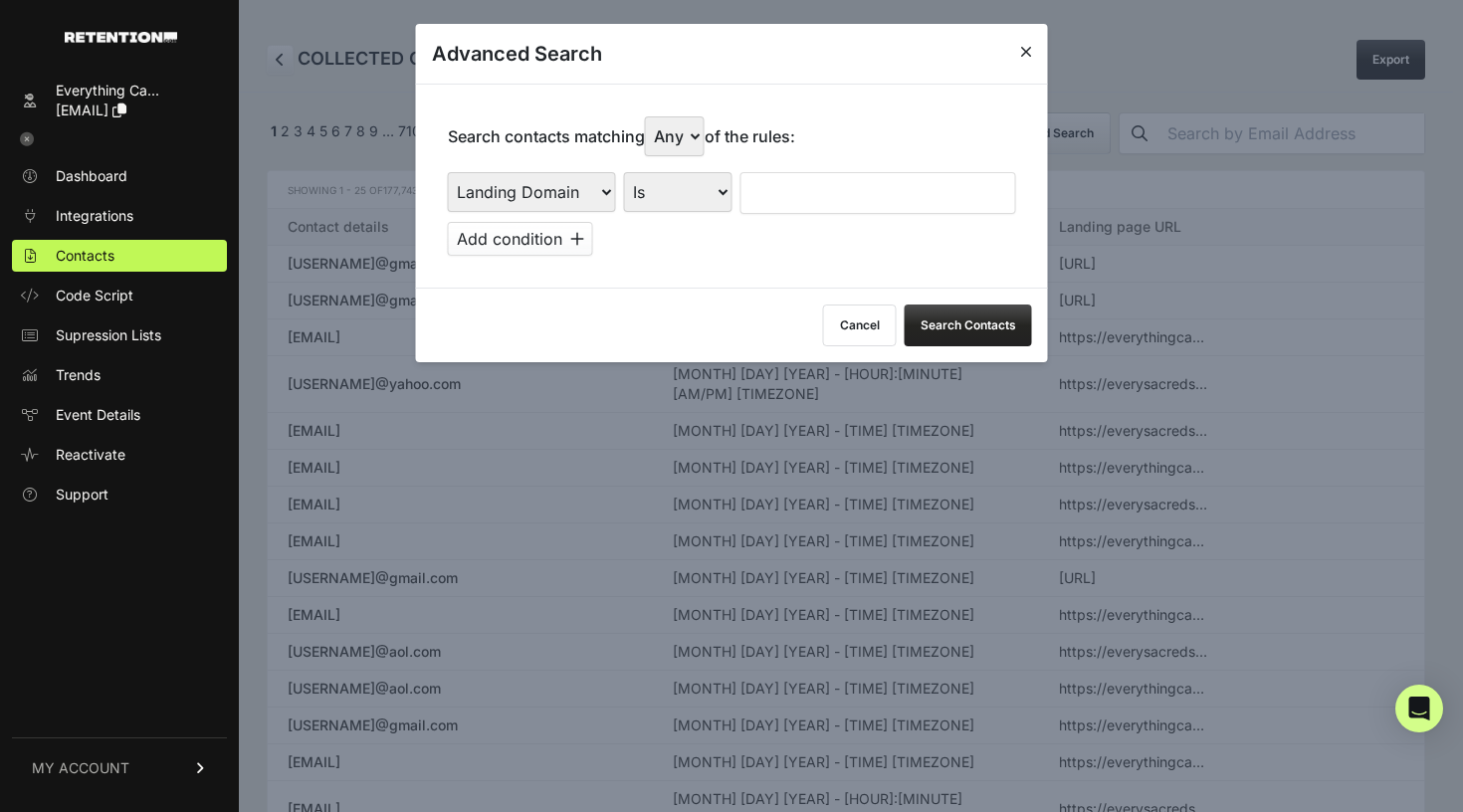click at bounding box center [878, 193] 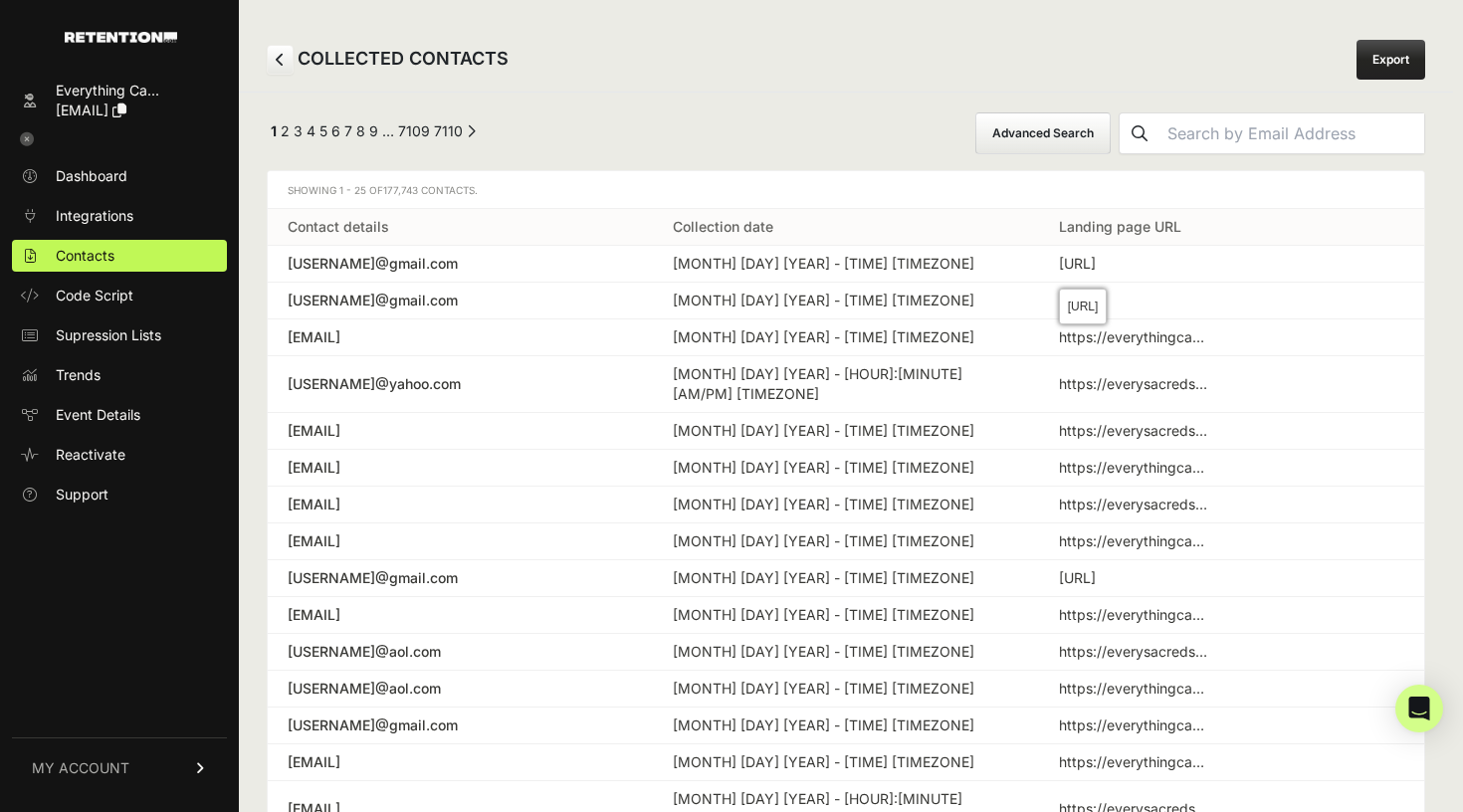 click on "[URL]" at bounding box center [1134, 264] 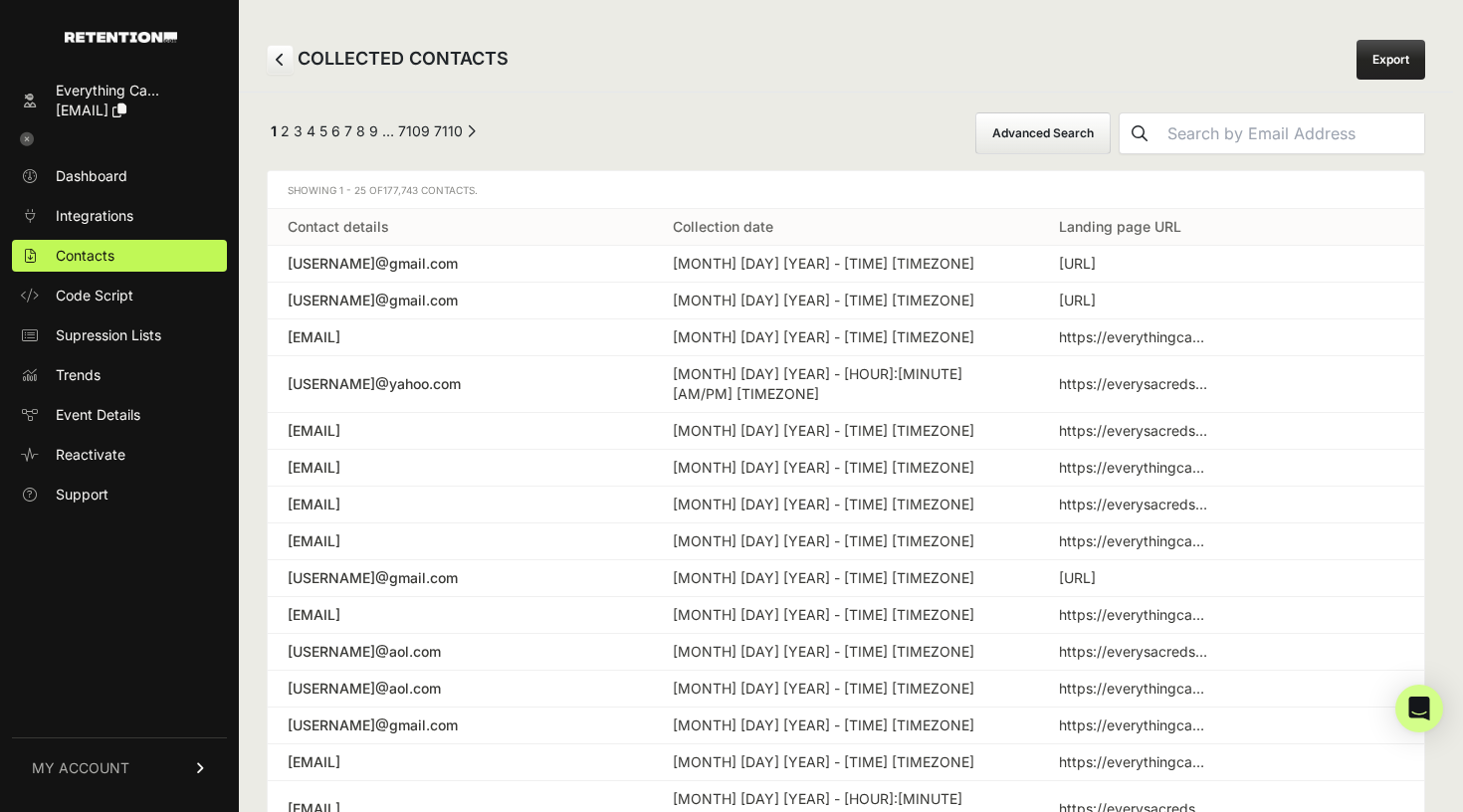 click on "COLLECTED CONTACTS
Export" at bounding box center (846, 60) 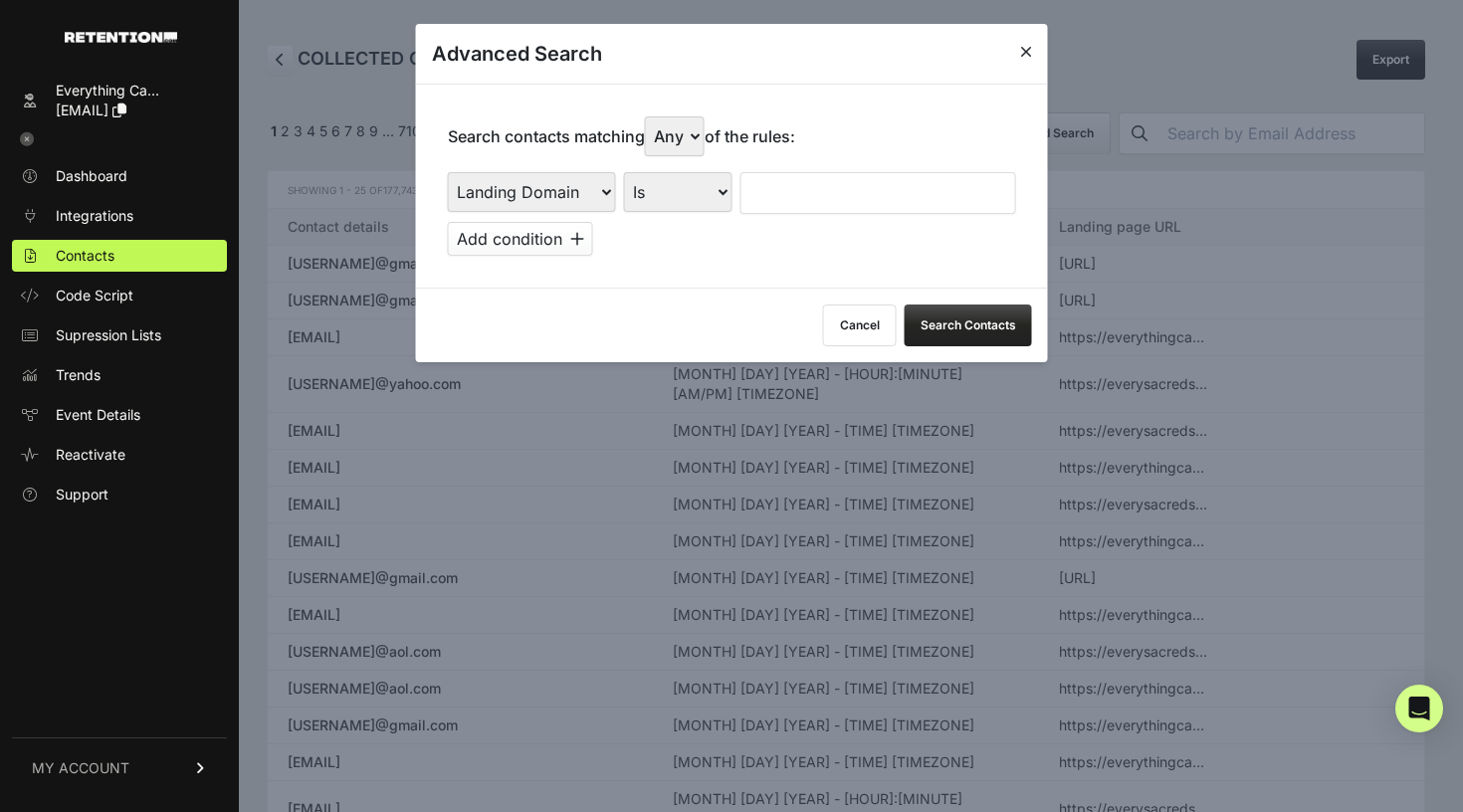 click at bounding box center [878, 193] 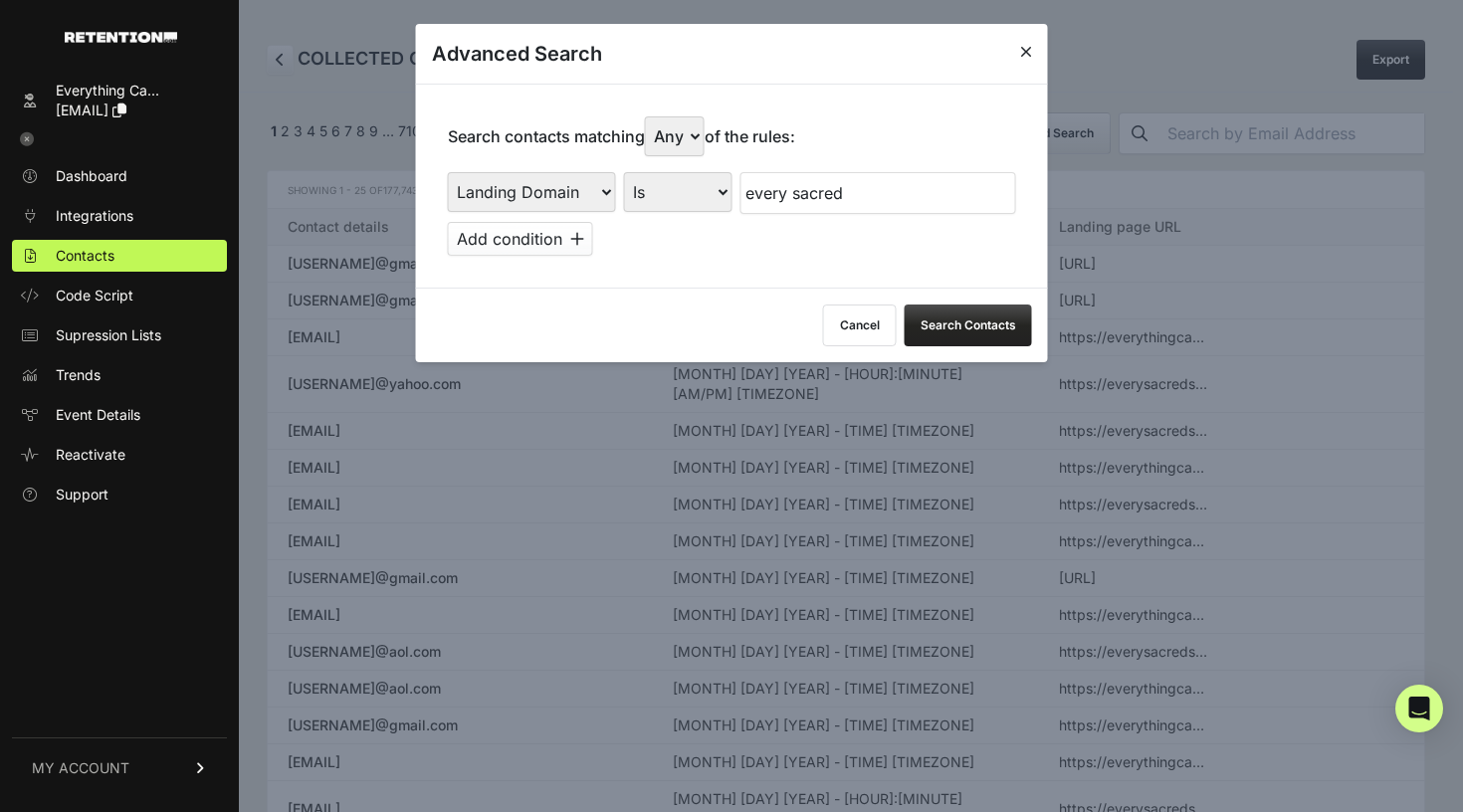 drag, startPoint x: 860, startPoint y: 172, endPoint x: 894, endPoint y: 281, distance: 114.17968 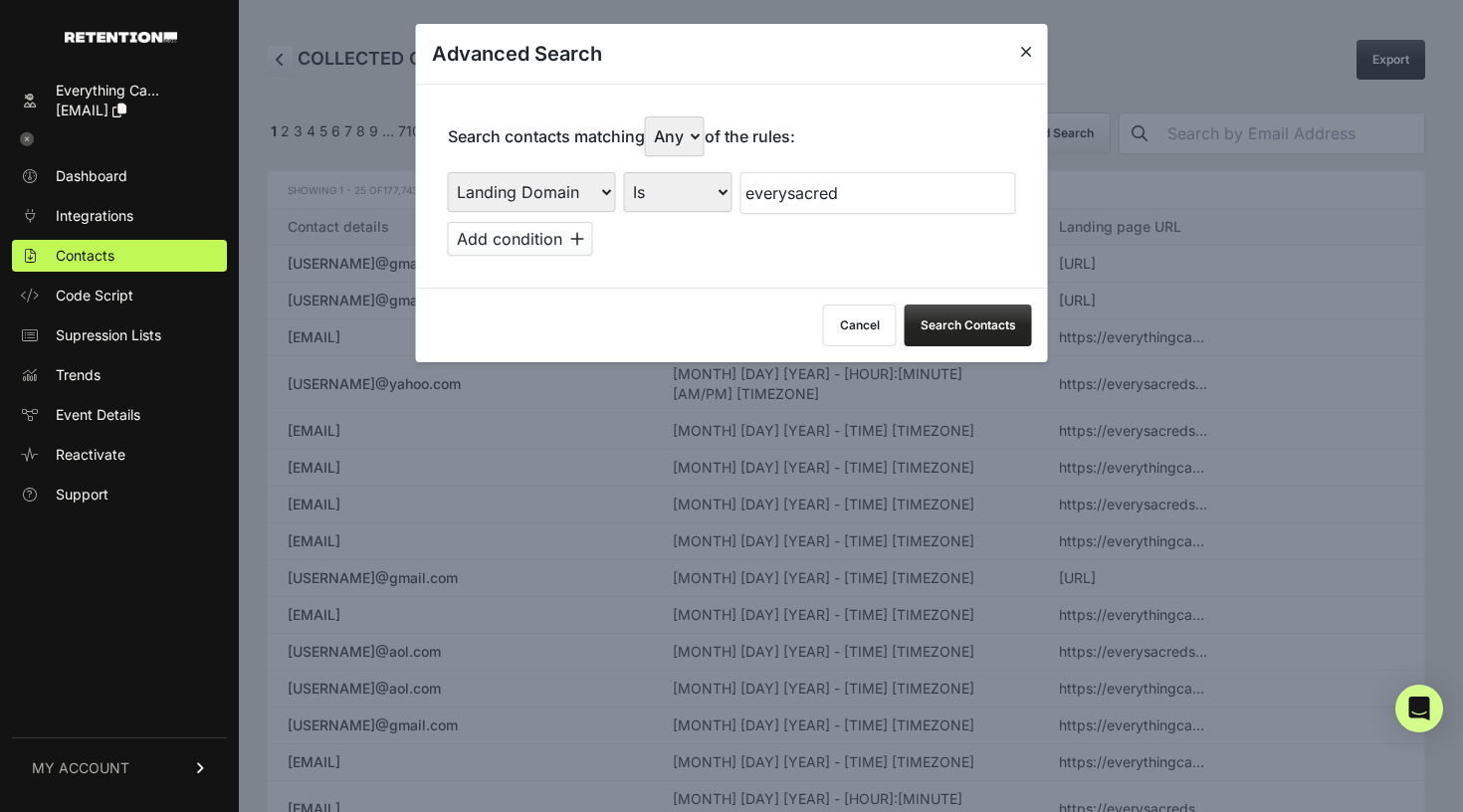 type on "everysacred" 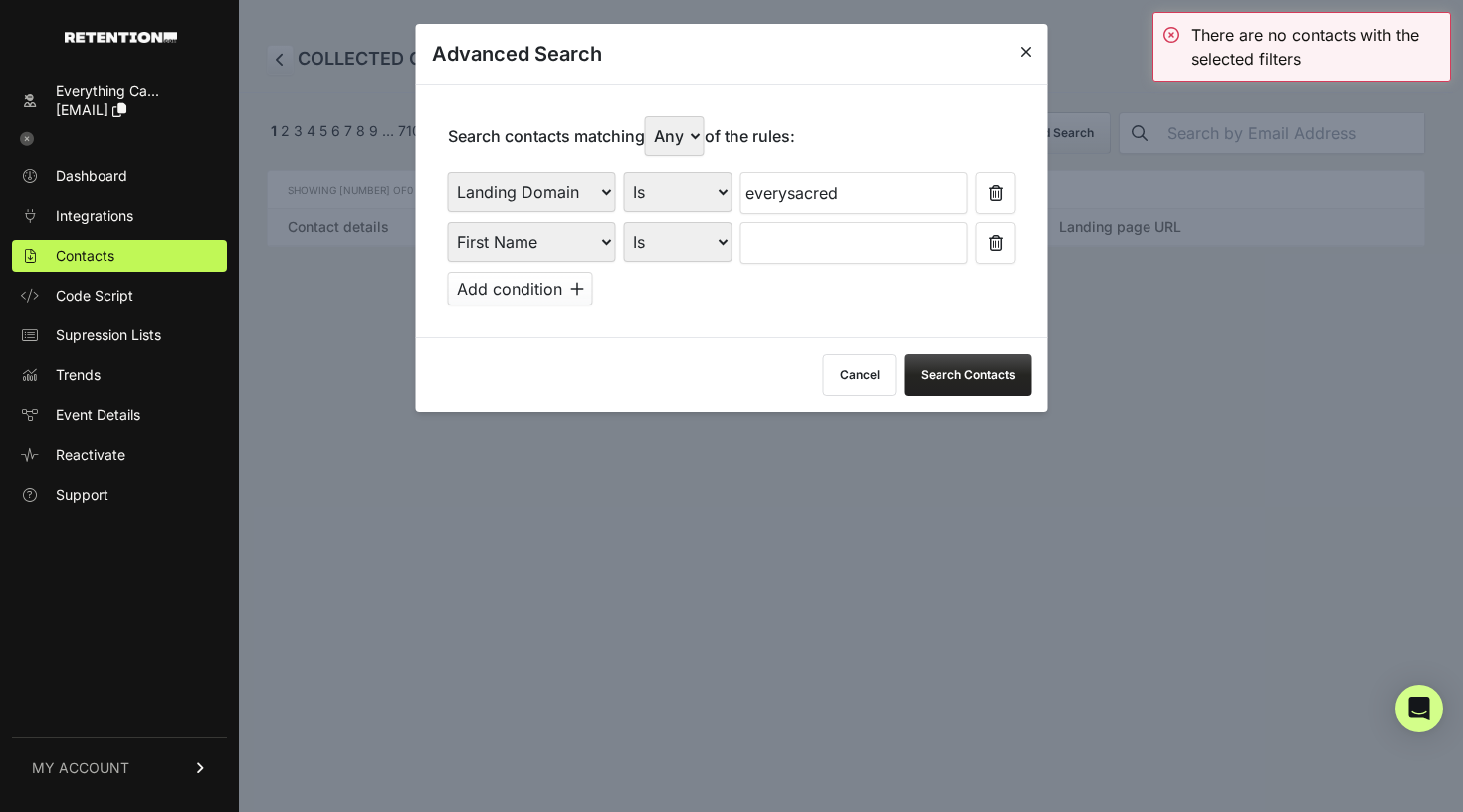 select on "file_date" 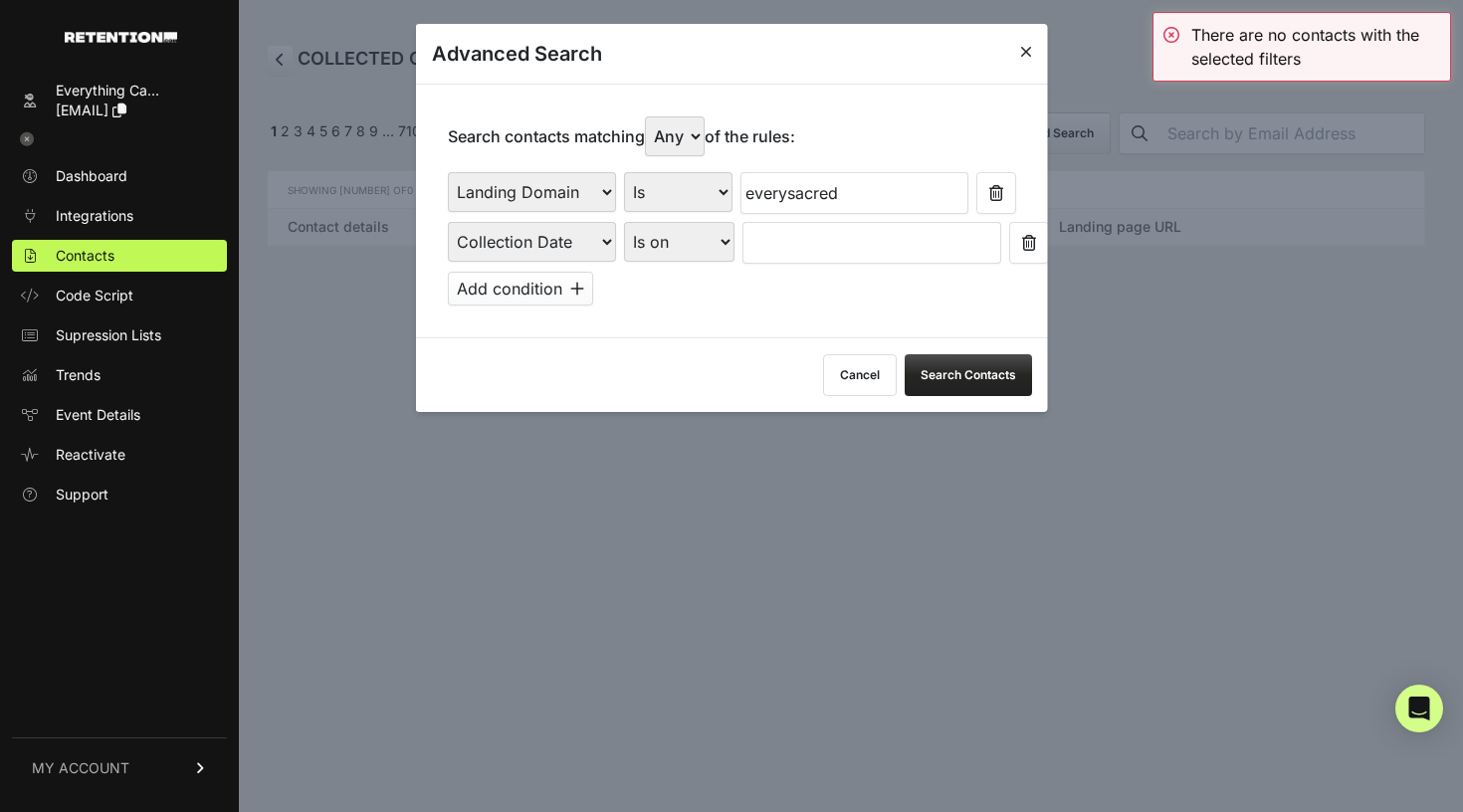 select on "is_between" 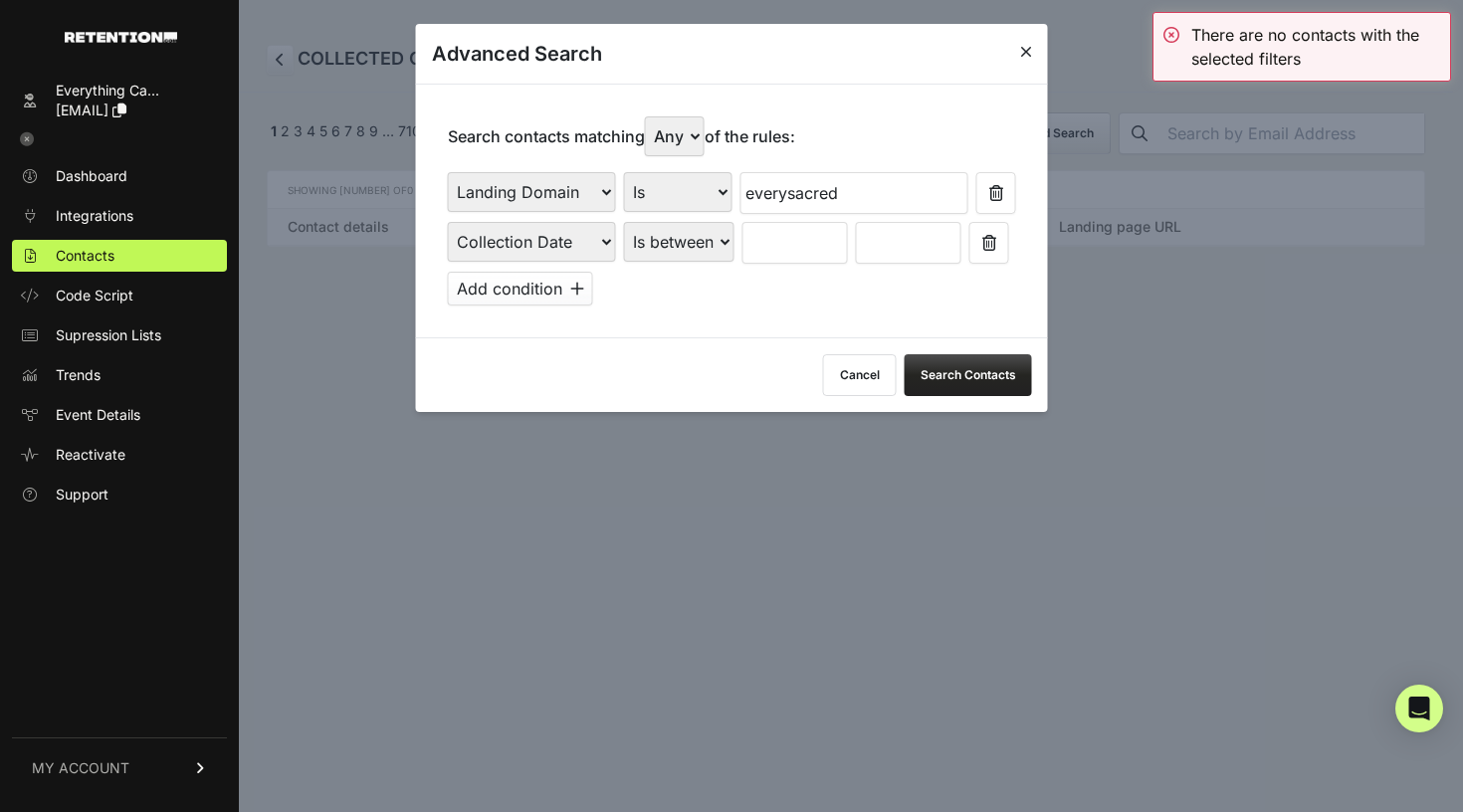 click at bounding box center (795, 243) 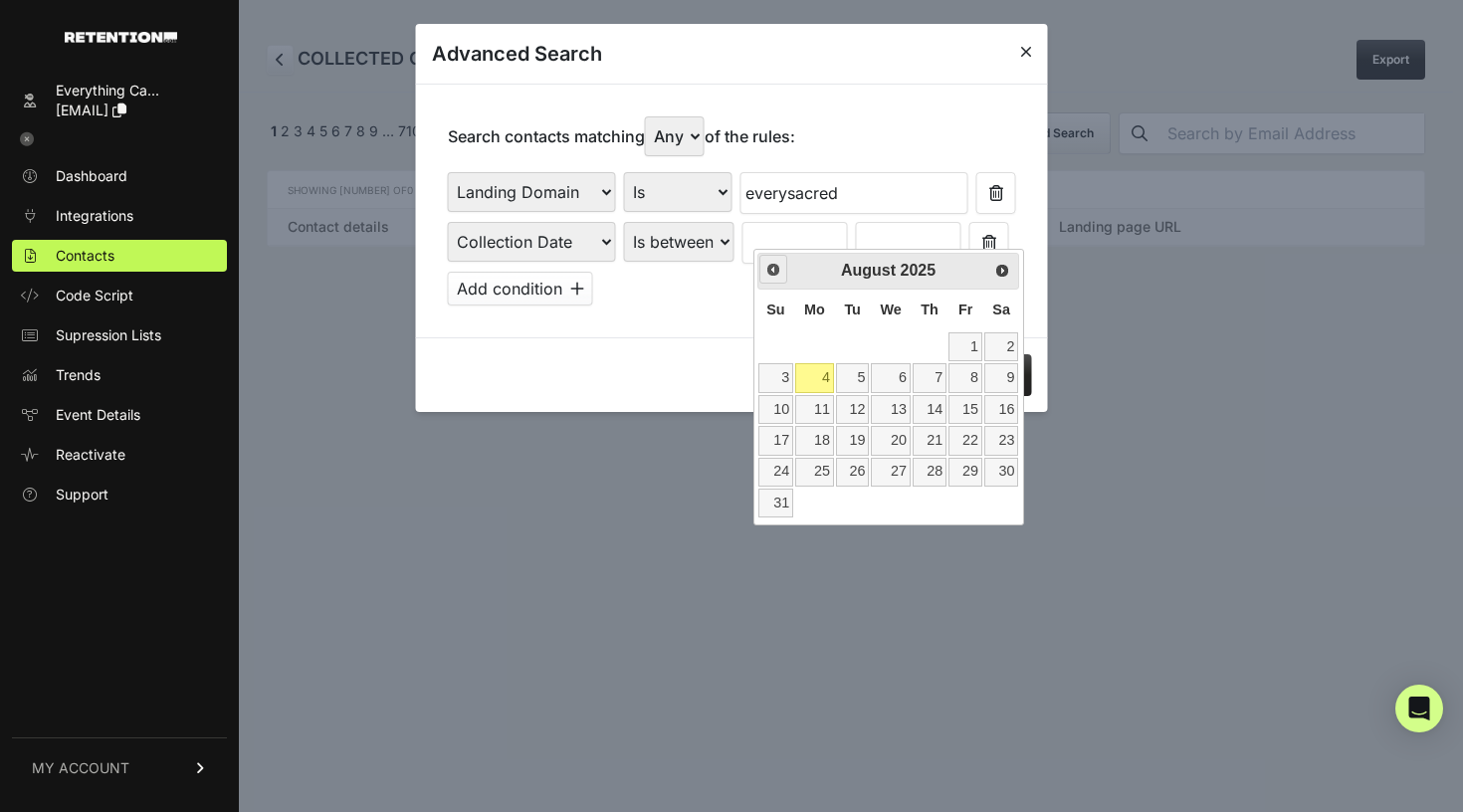click on "Prev" at bounding box center (773, 270) 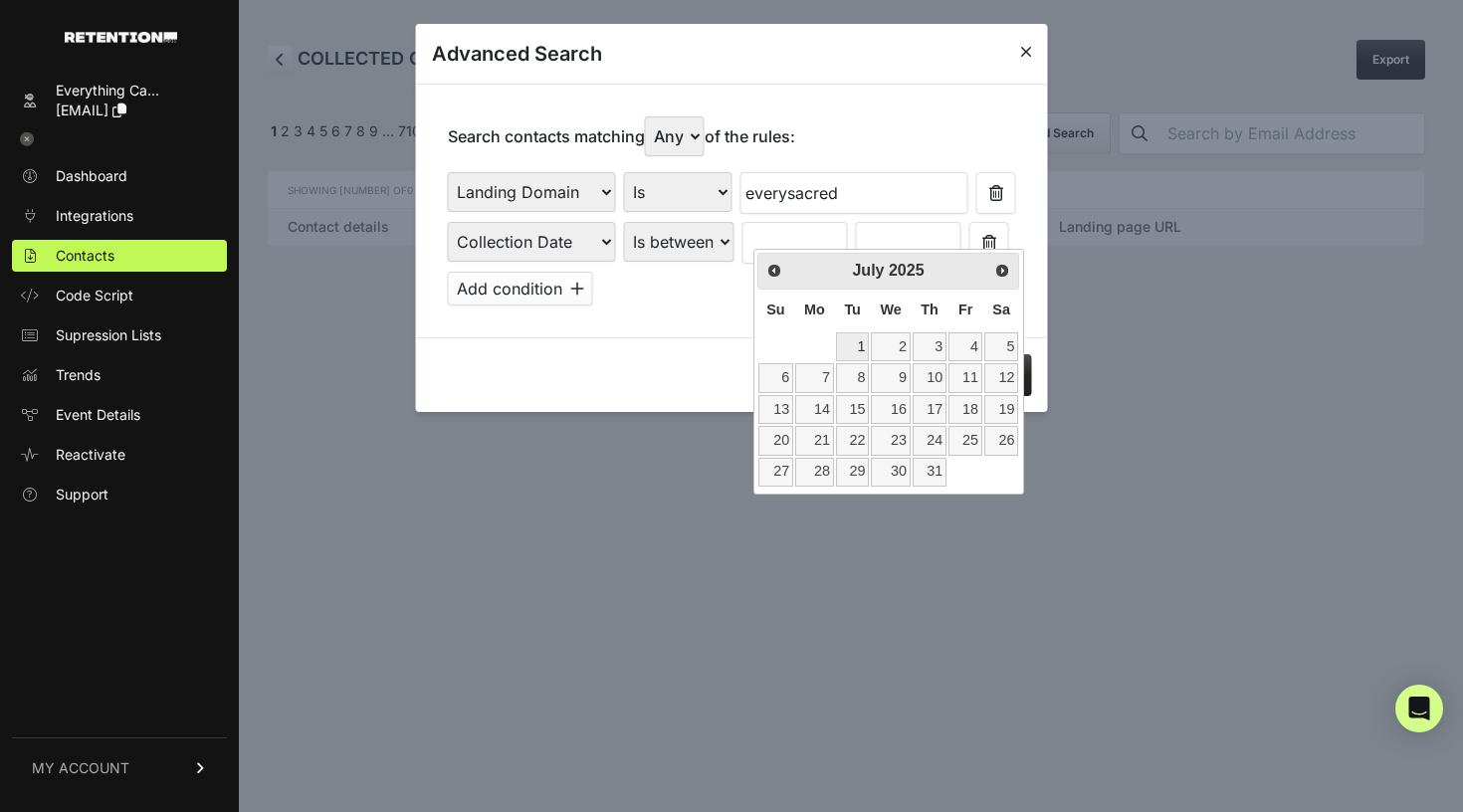 click on "1" at bounding box center (853, 346) 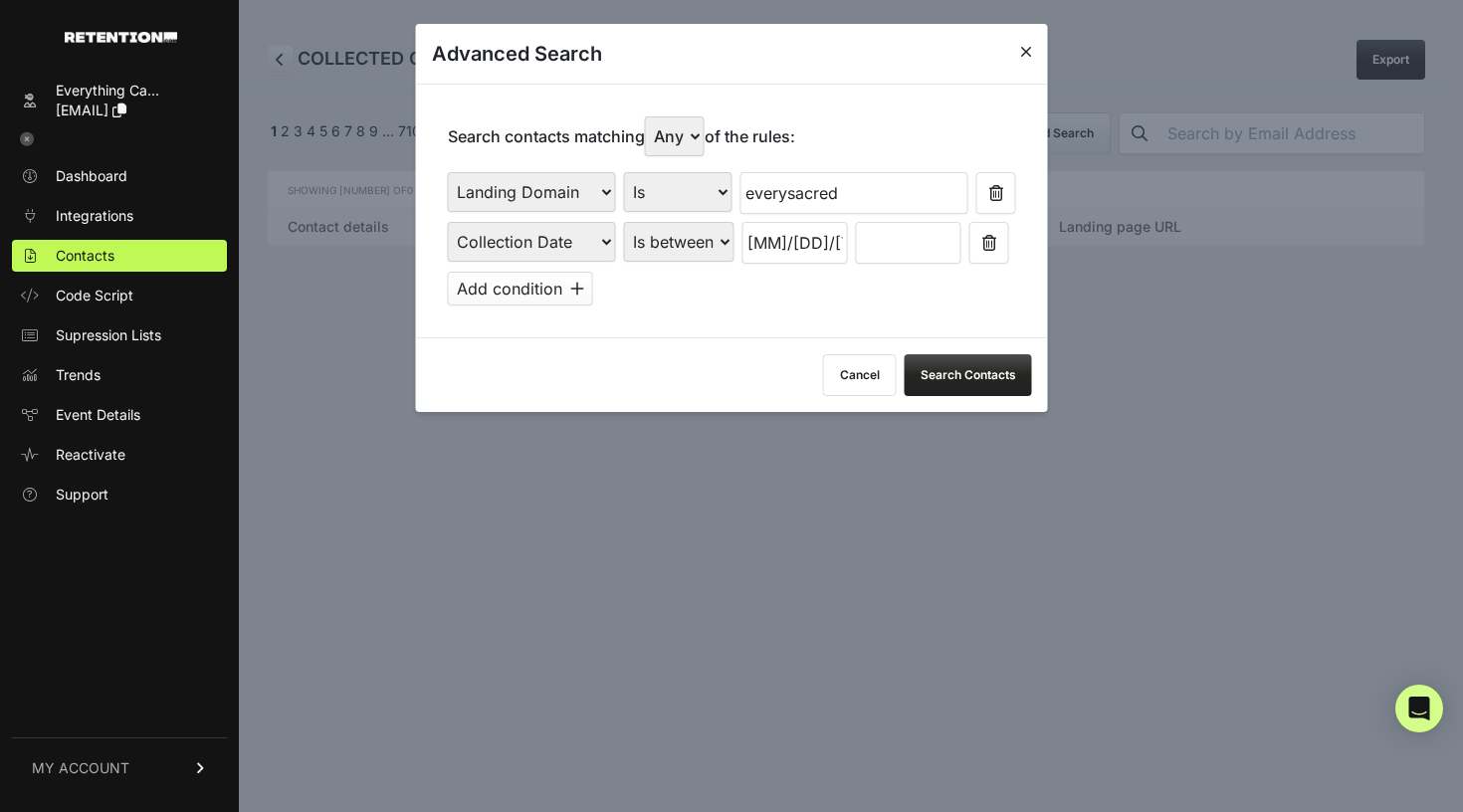click at bounding box center (909, 243) 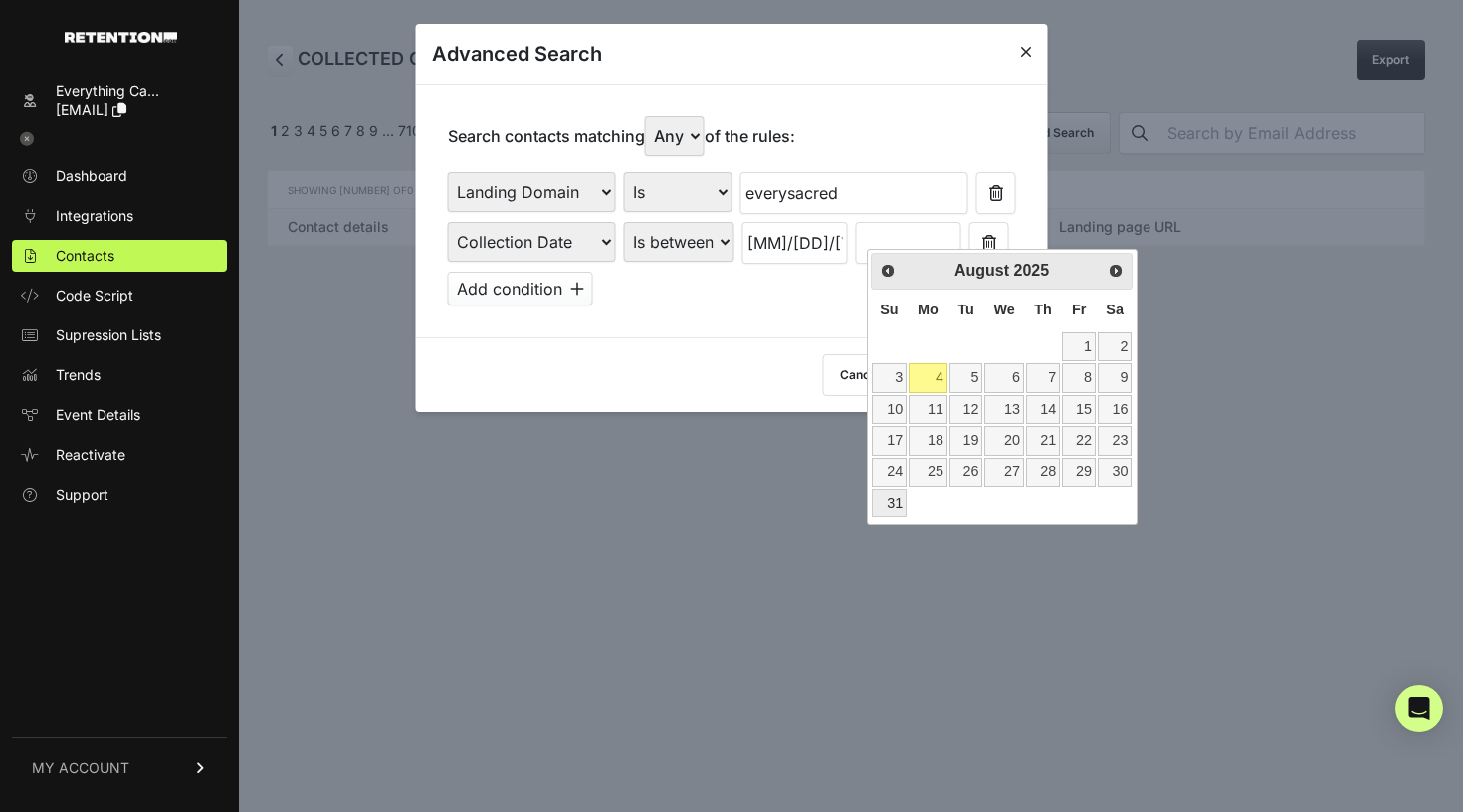 click on "31" at bounding box center [889, 503] 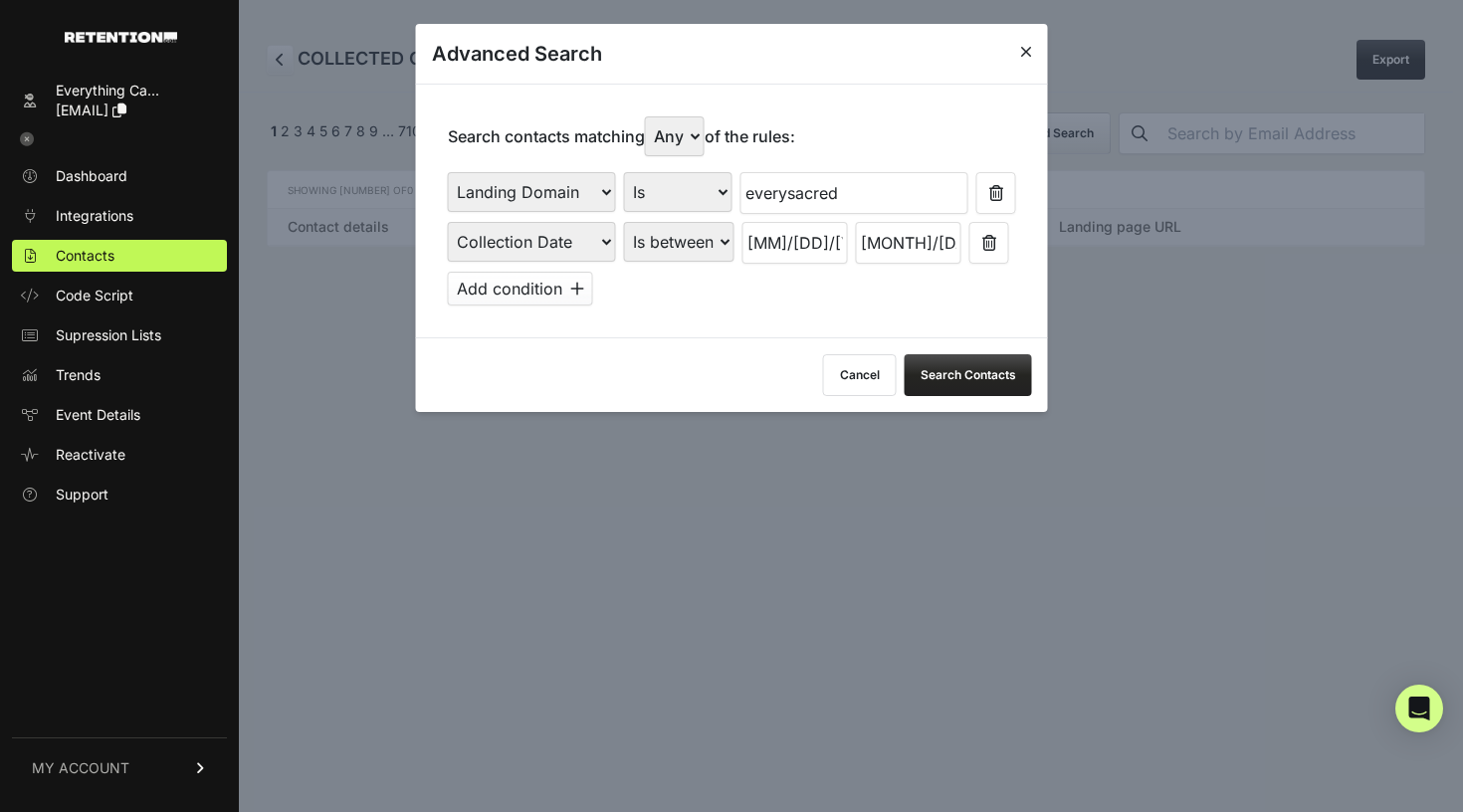 click on "[MONTH]/[DAY]/[YEAR]" at bounding box center (909, 243) 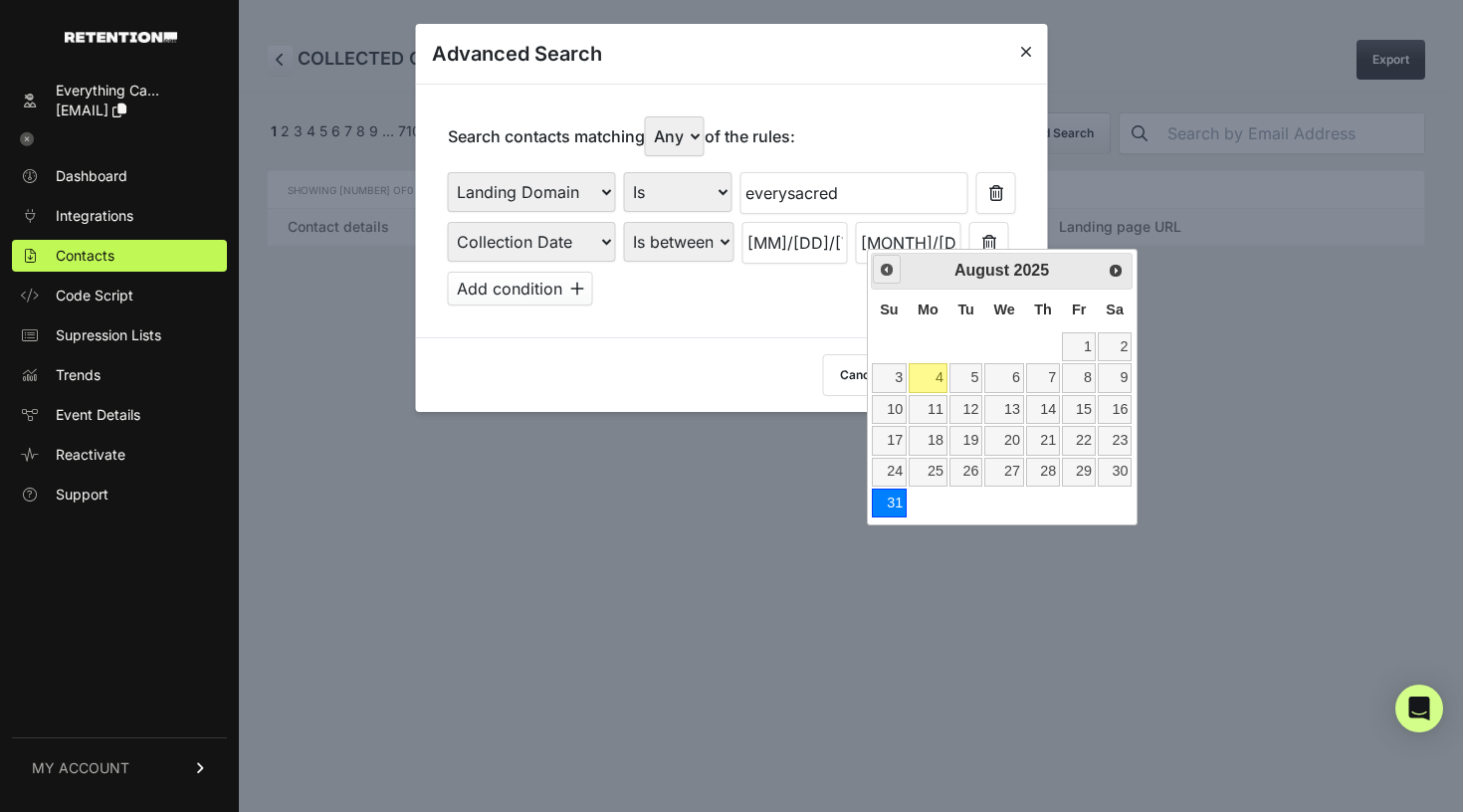 click on "Prev" at bounding box center (887, 270) 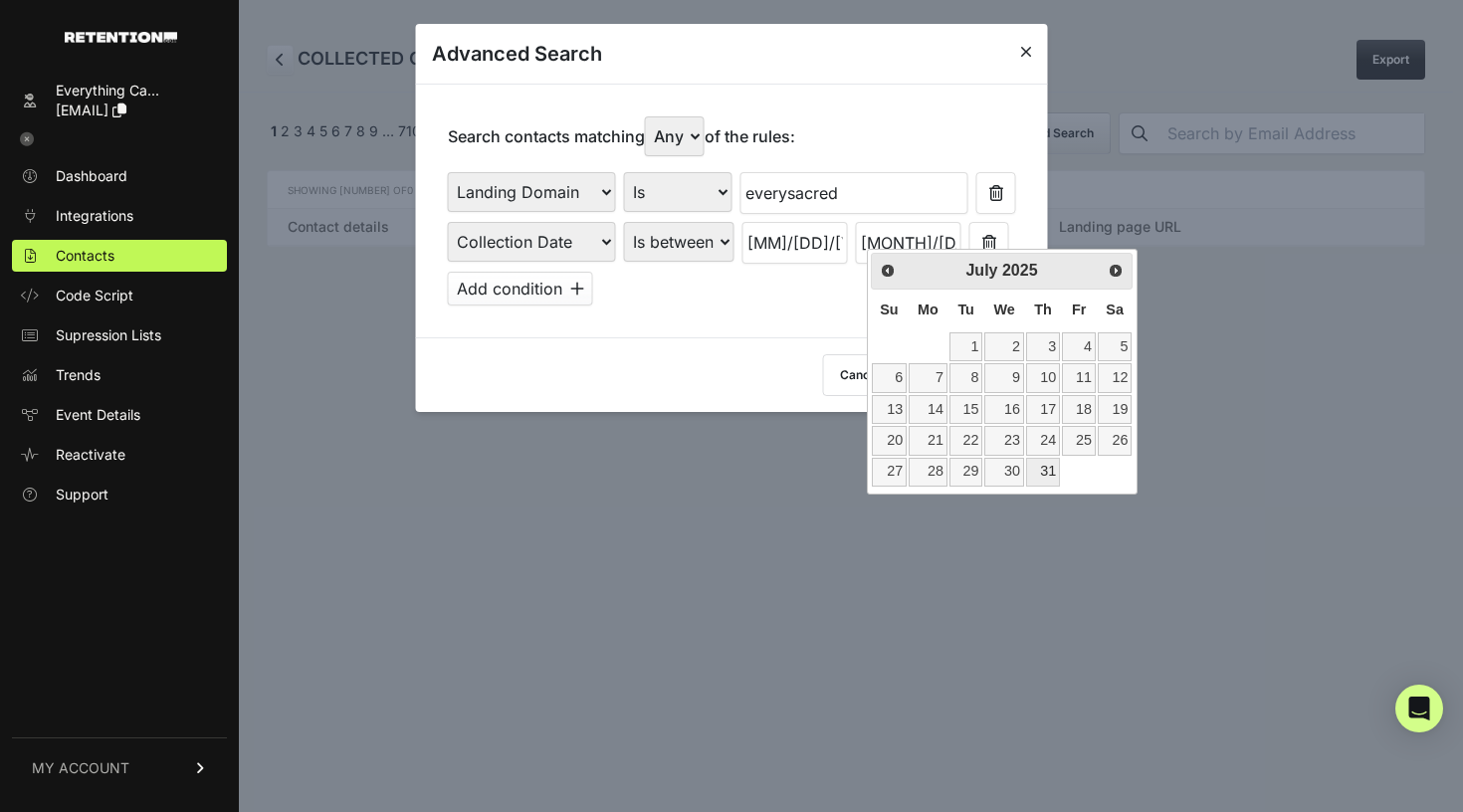 click on "31" at bounding box center (1043, 472) 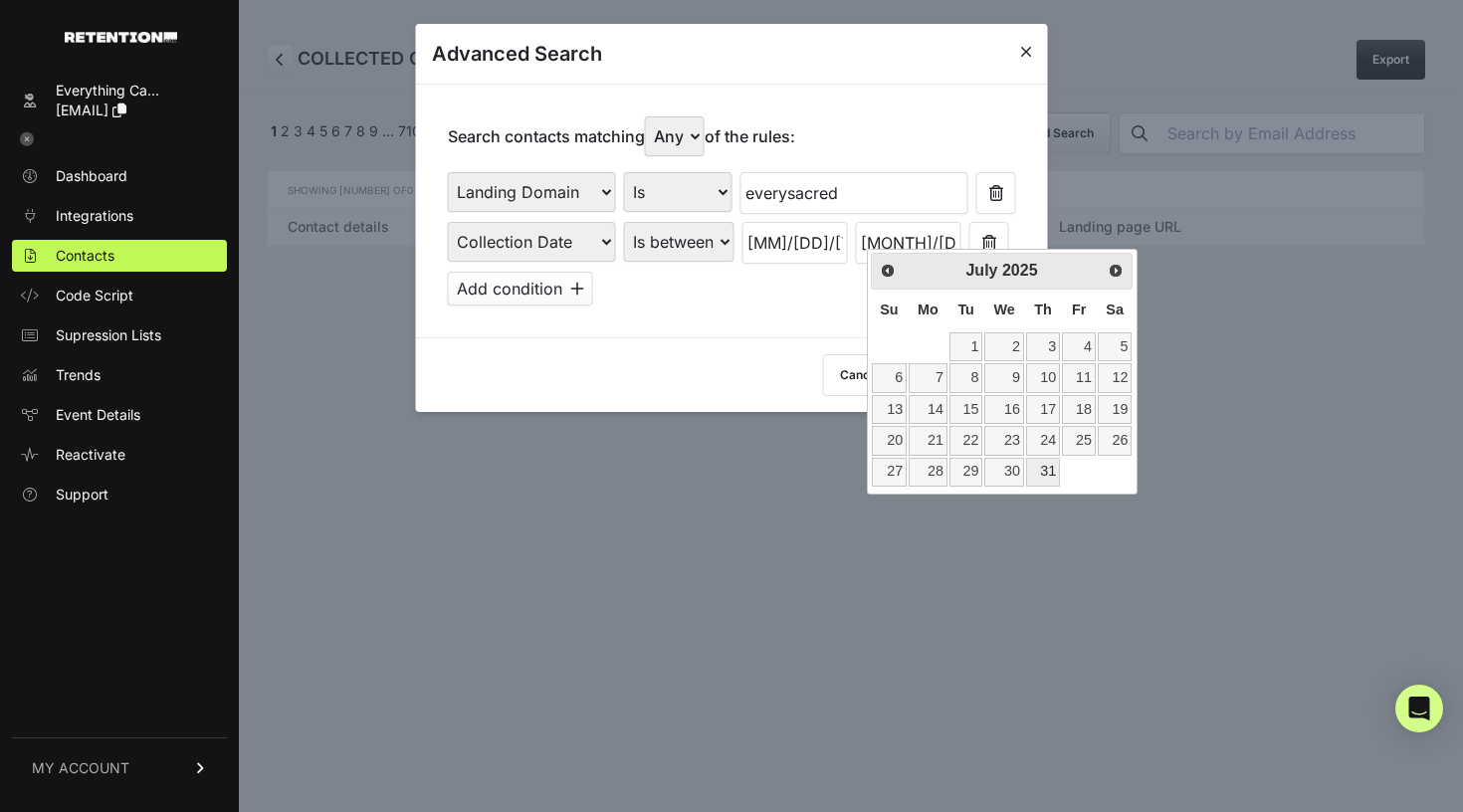 type on "[MM]/[DD]/[YYYY]" 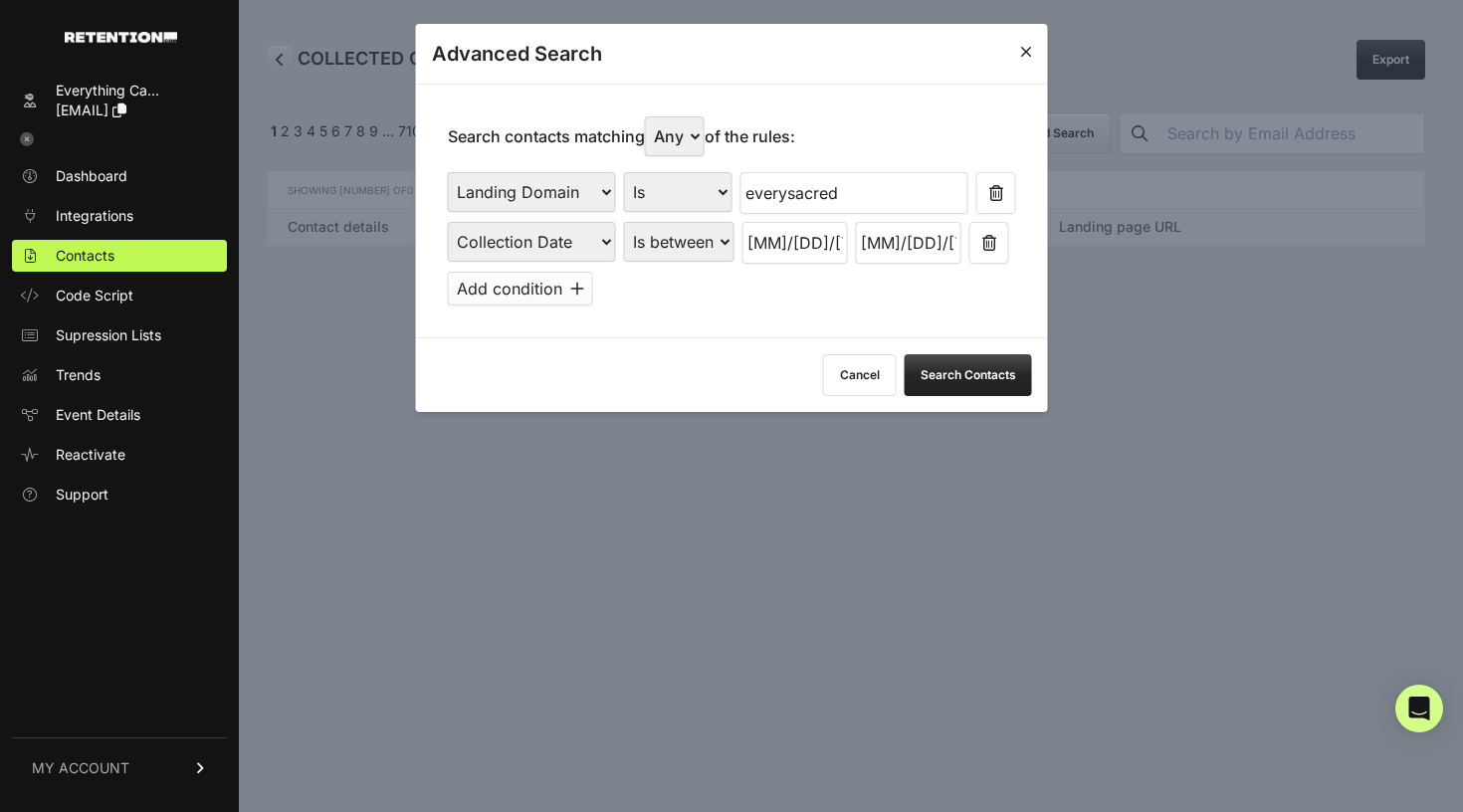 click on "Search Contacts" at bounding box center [968, 375] 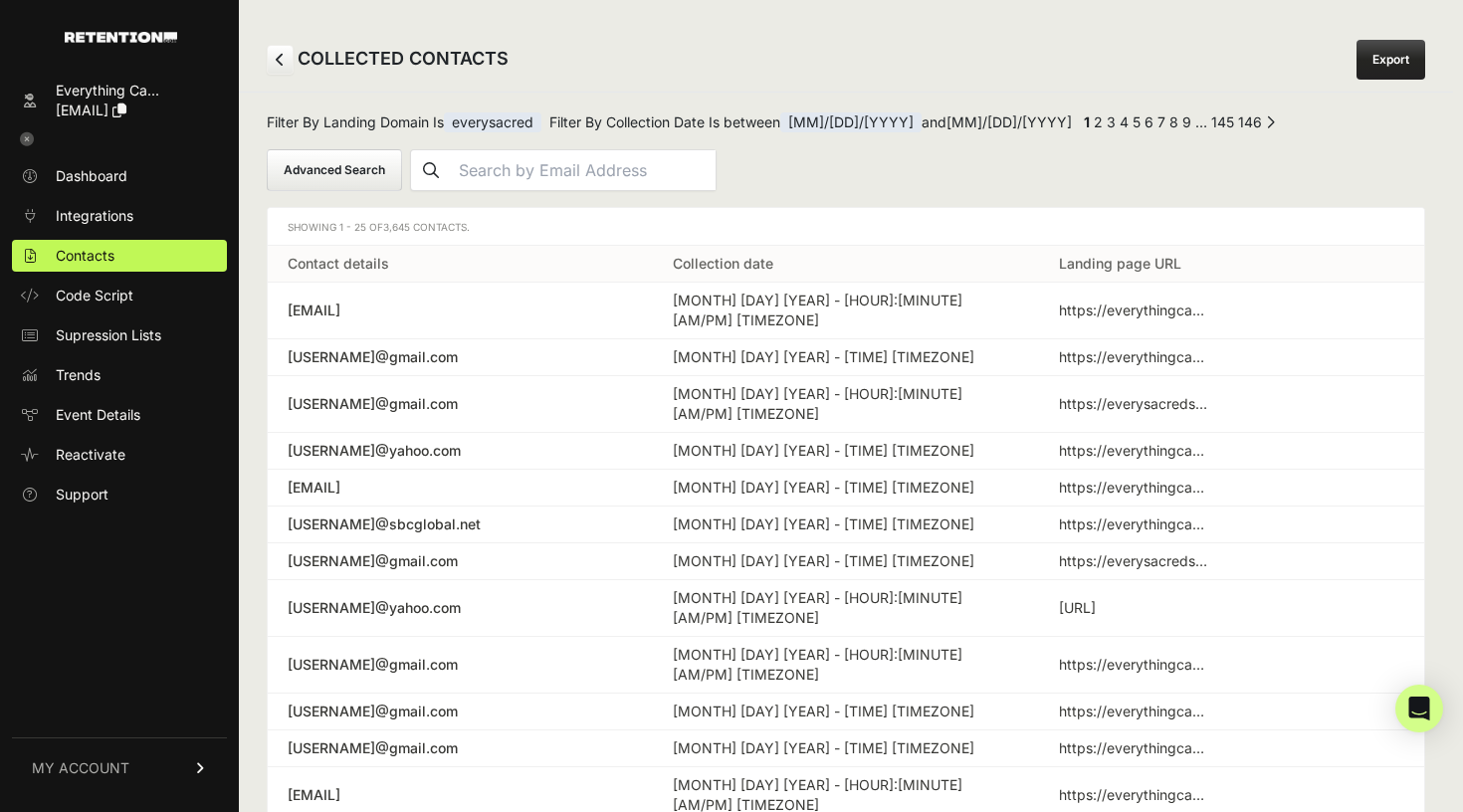 scroll, scrollTop: 0, scrollLeft: 0, axis: both 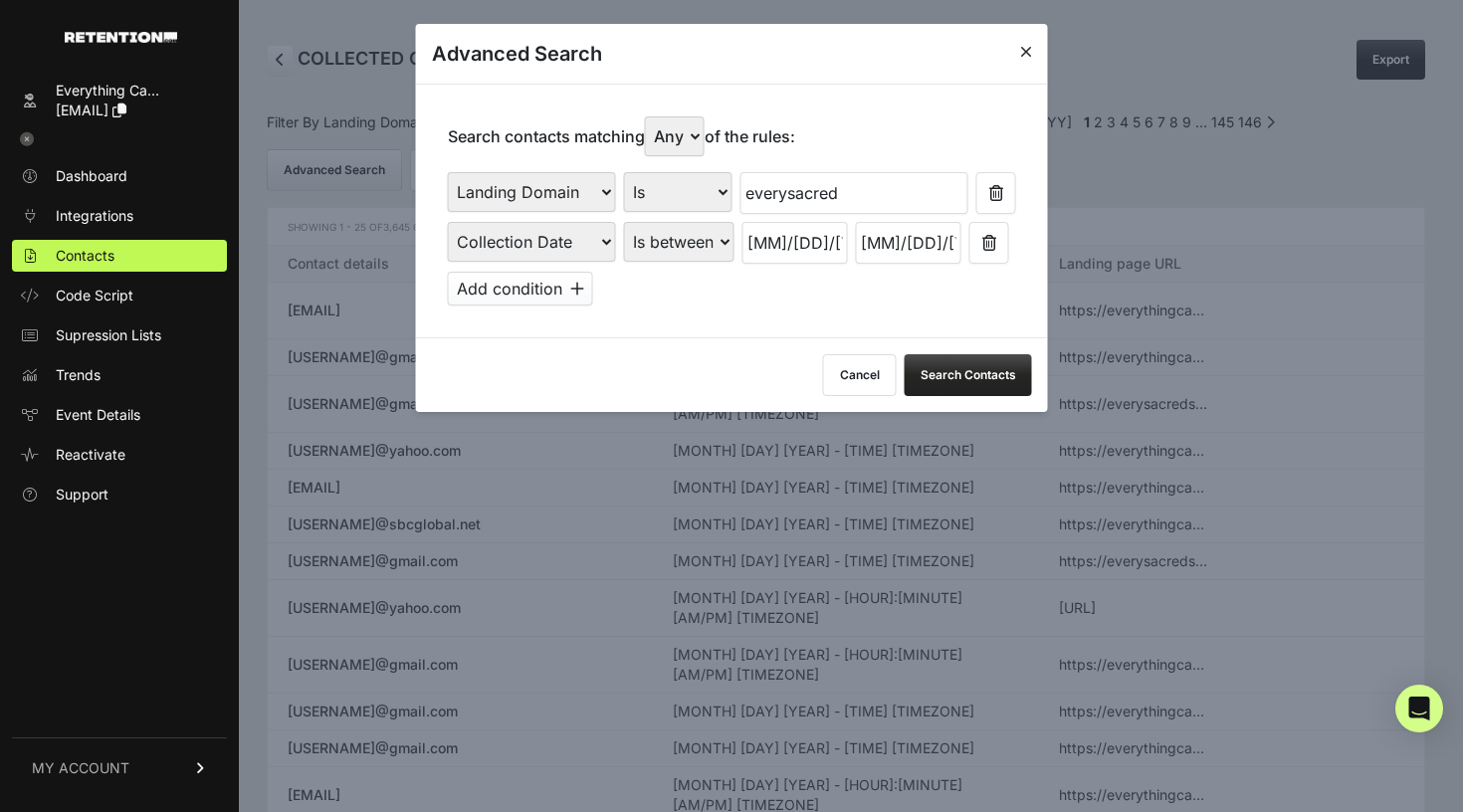 click on "everysacred" at bounding box center (854, 193) 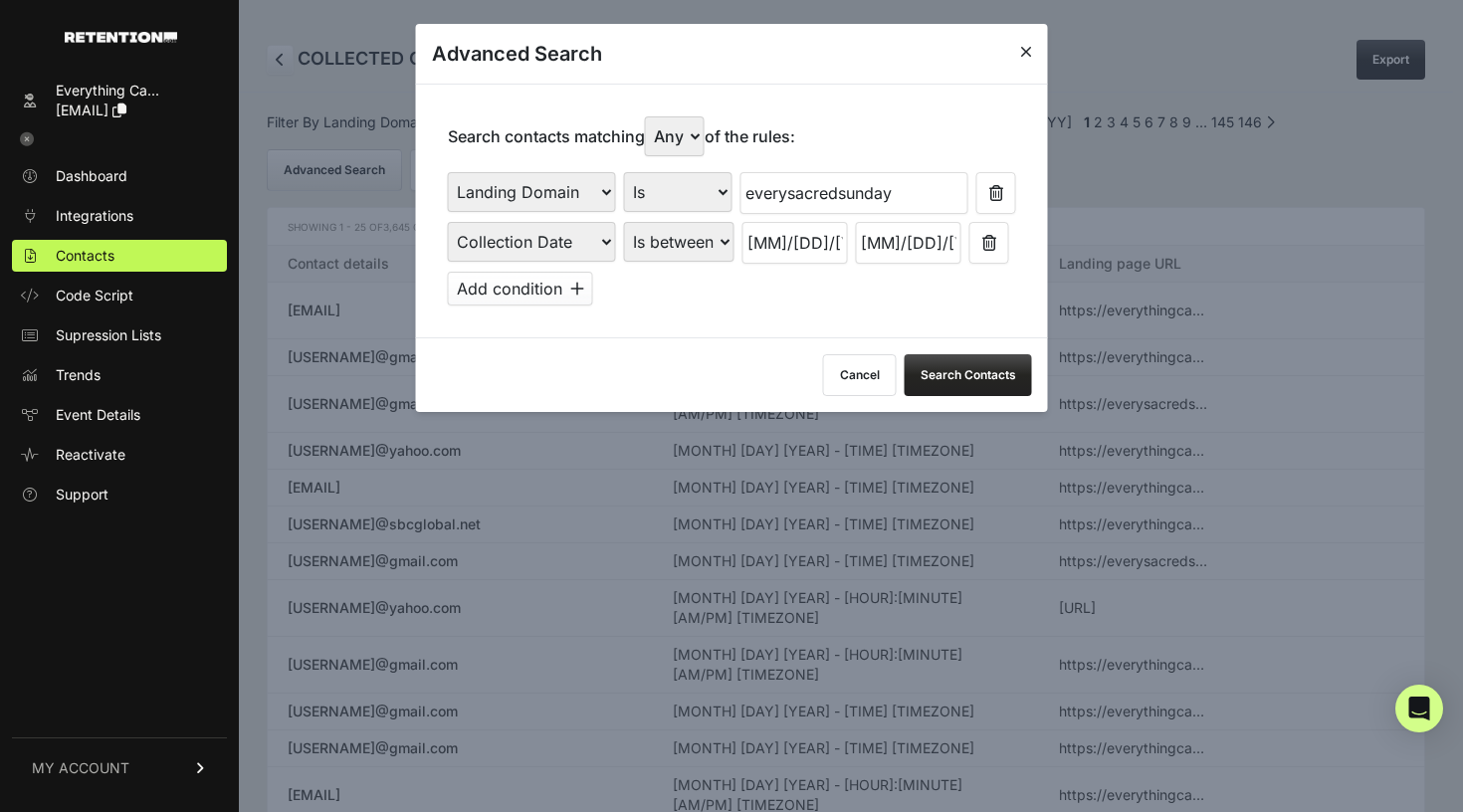 type on "everysacredsunday" 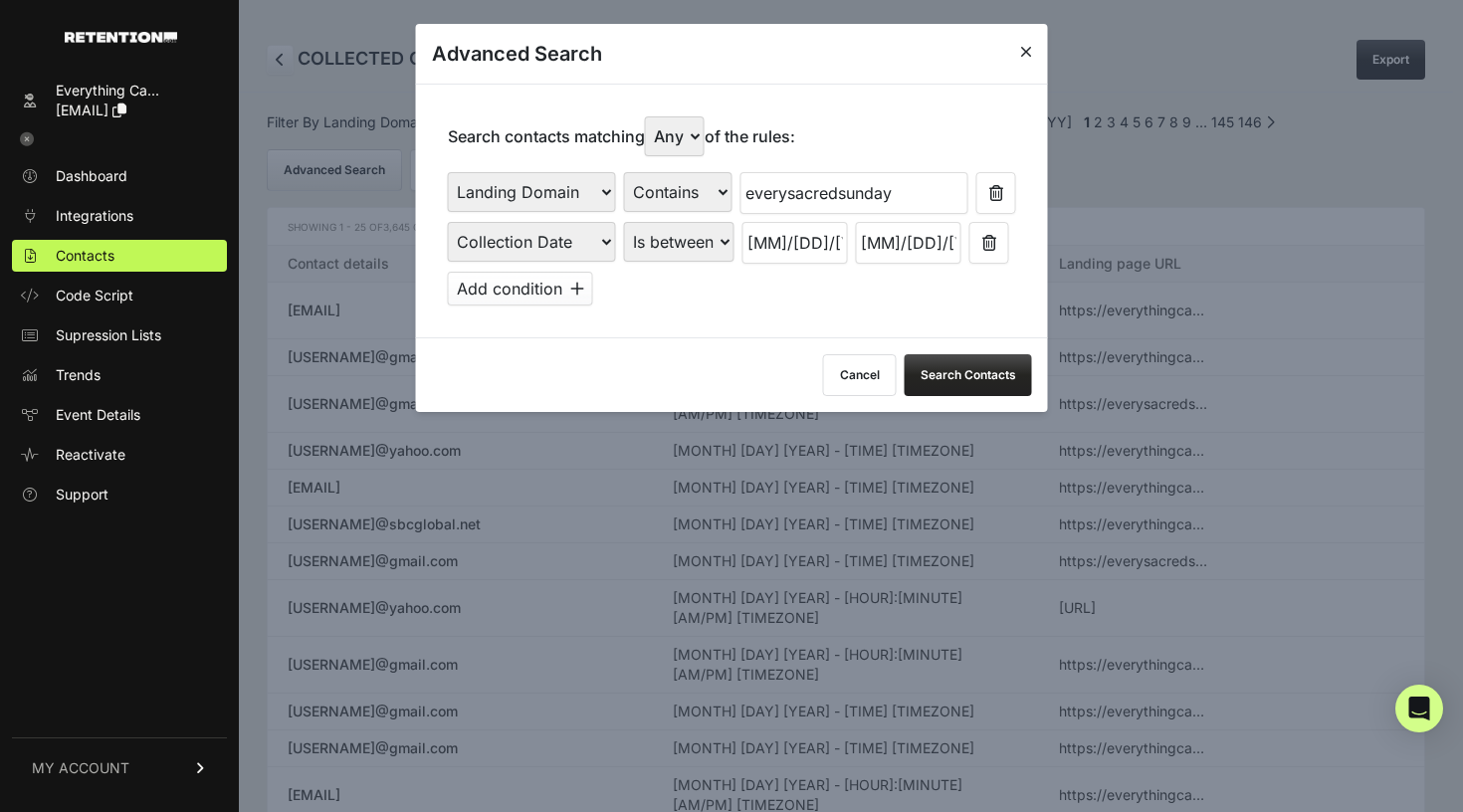 click on "Search Contacts" at bounding box center (968, 375) 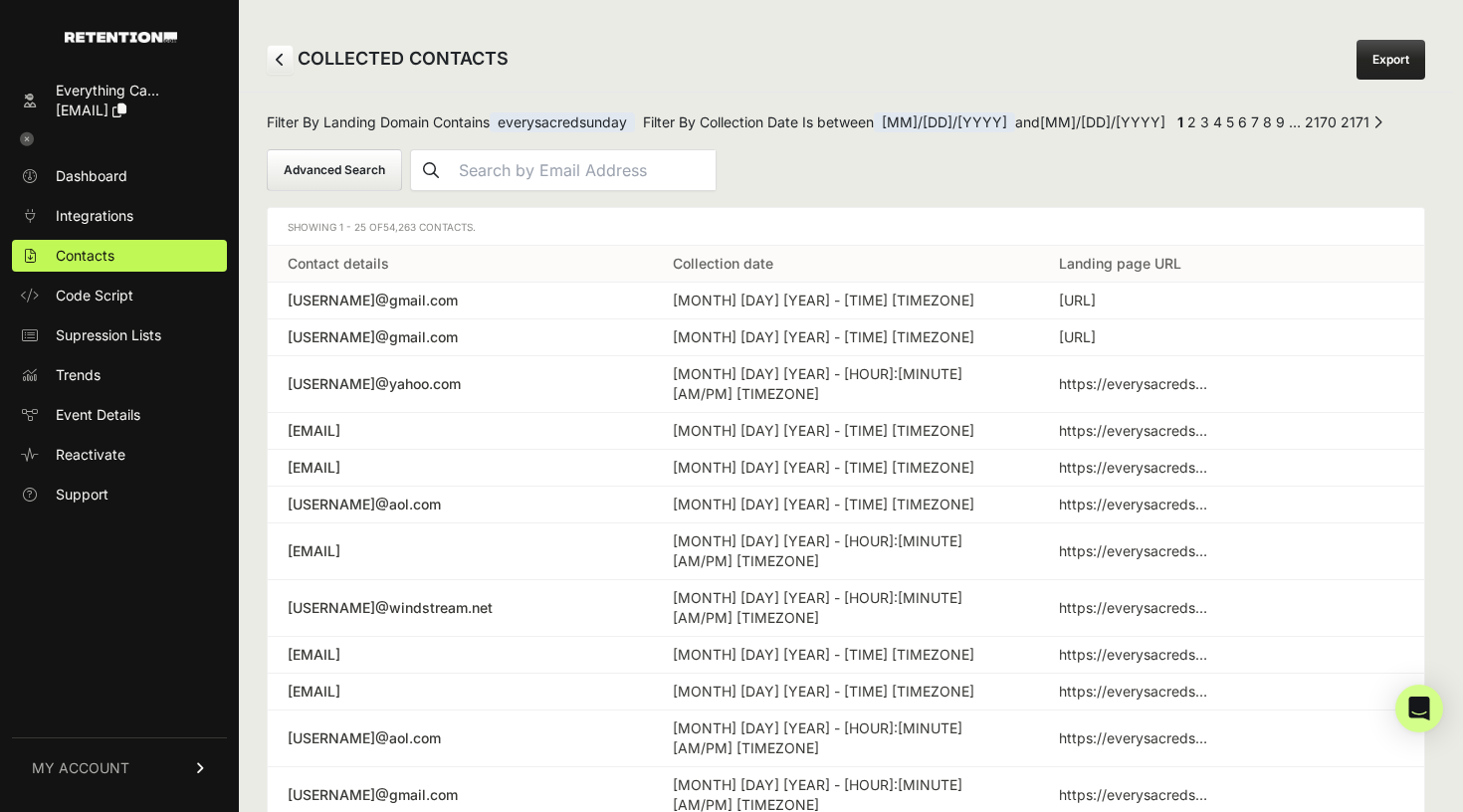 scroll, scrollTop: 0, scrollLeft: 0, axis: both 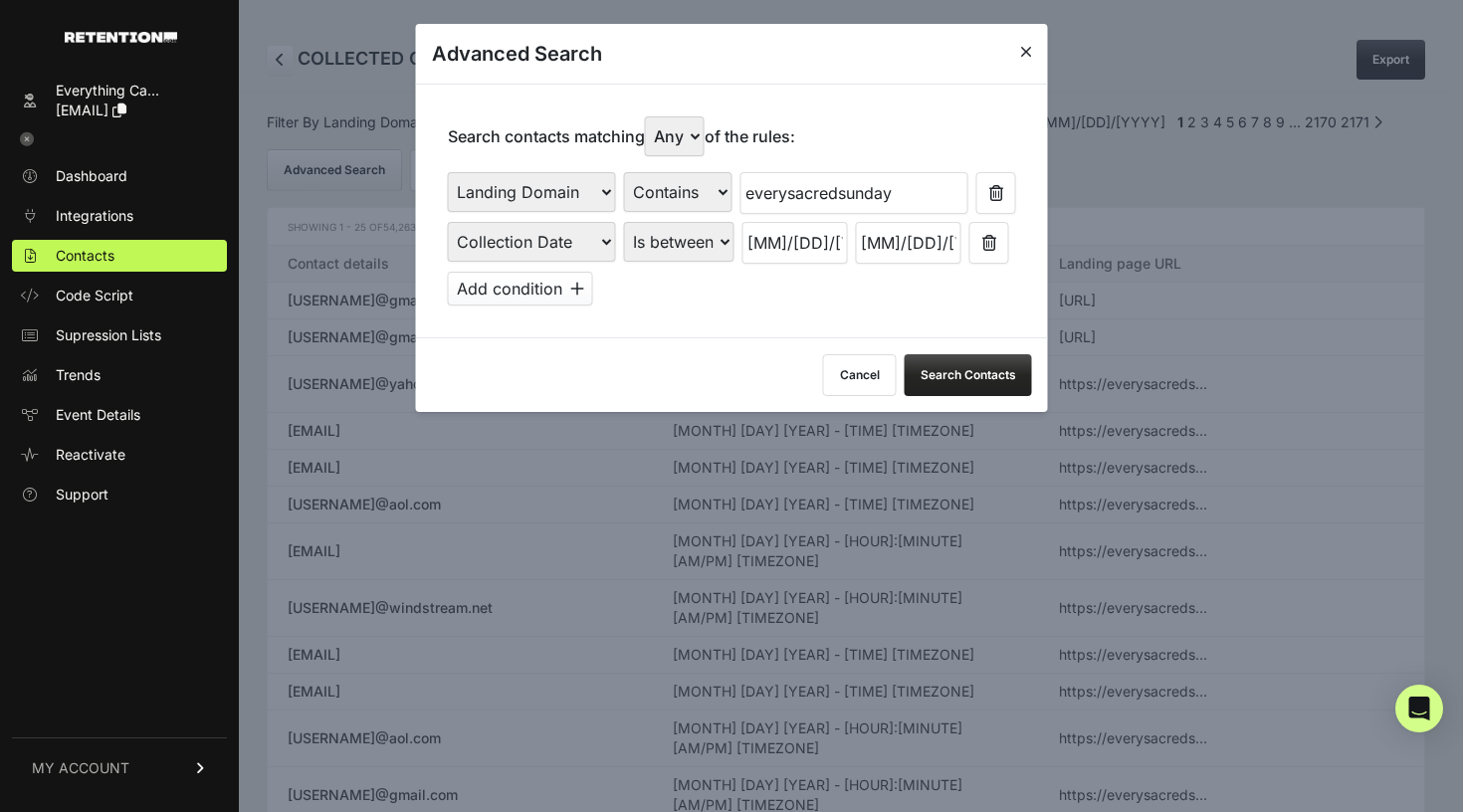 select on "true" 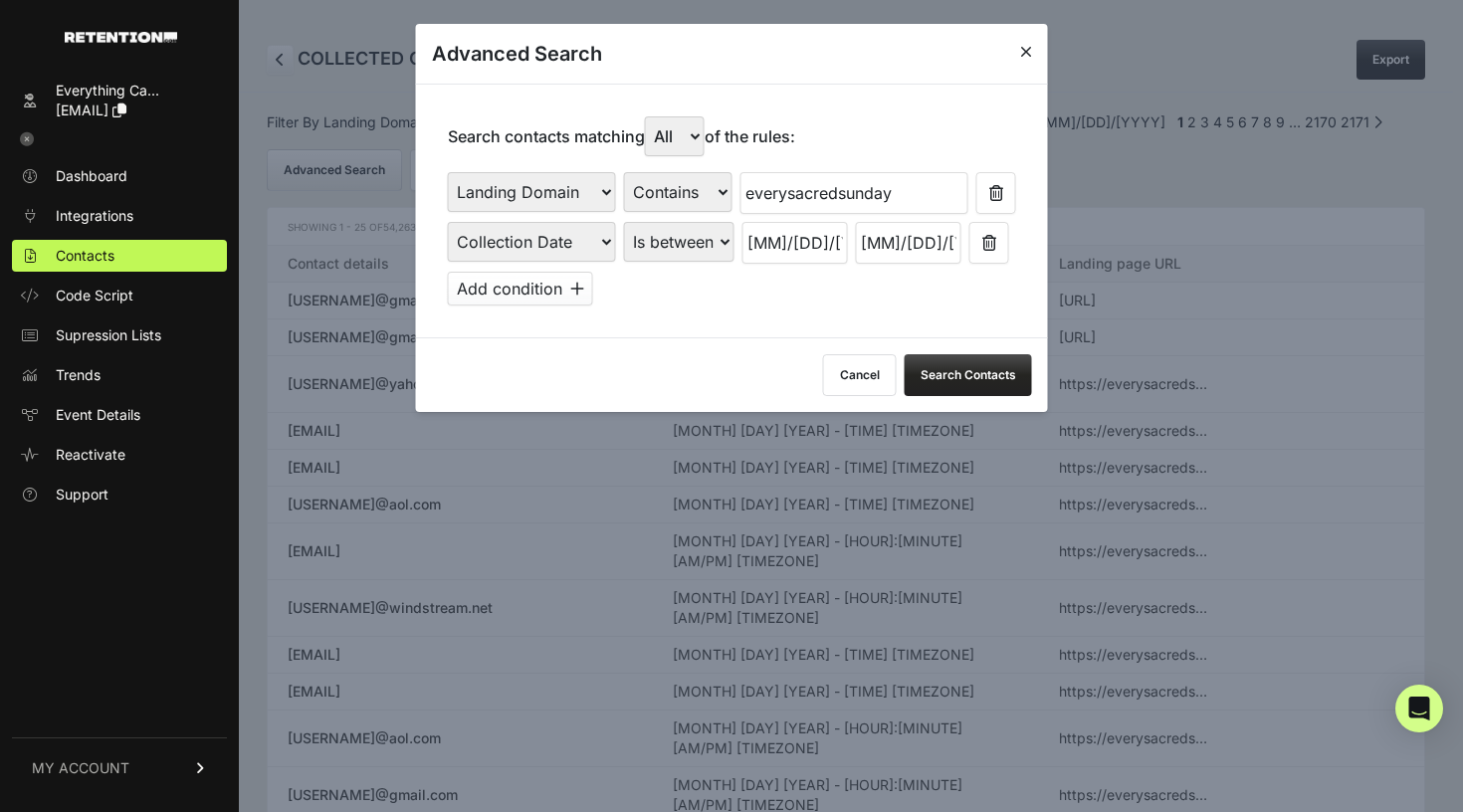 click on "Search Contacts" at bounding box center (968, 375) 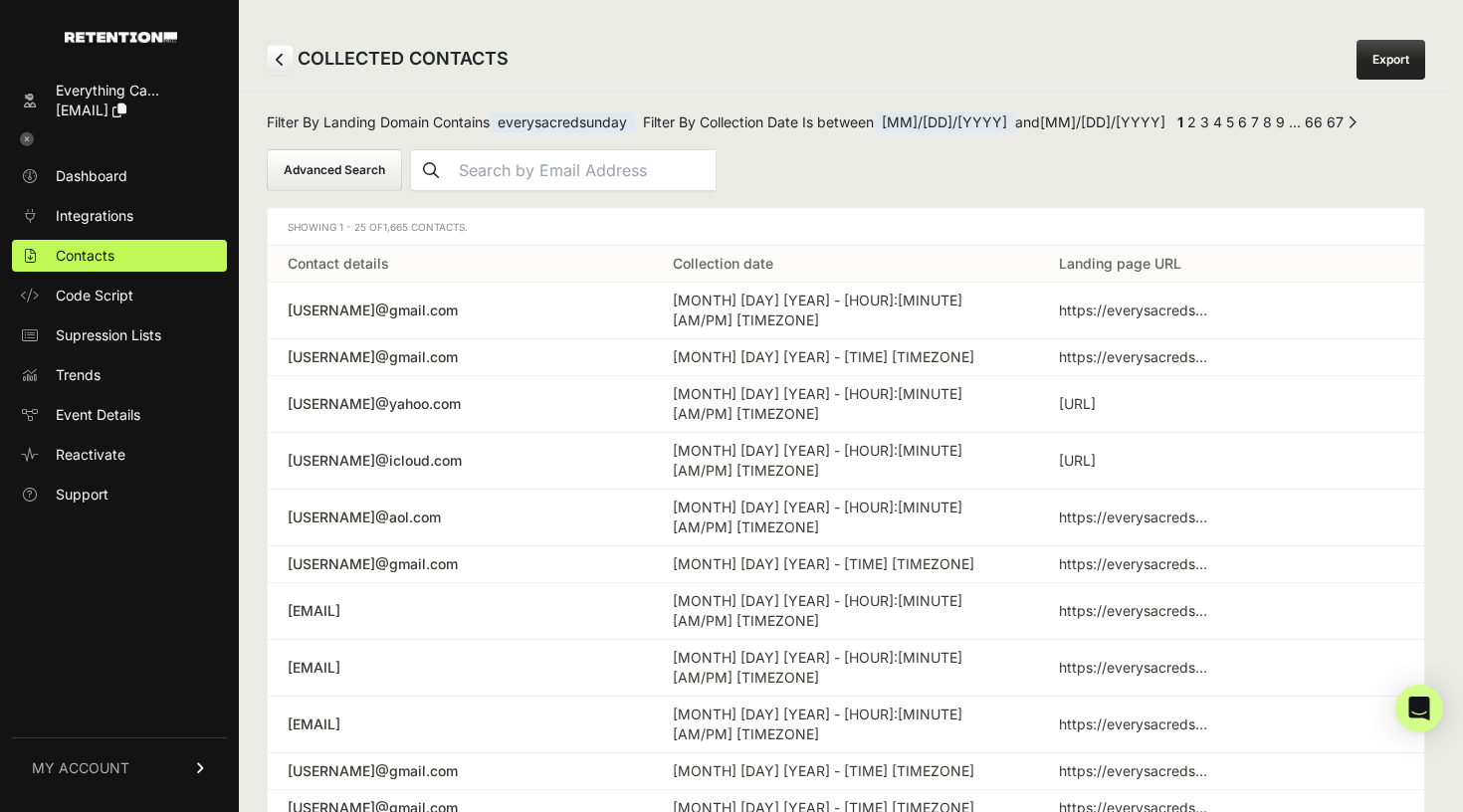 scroll, scrollTop: 0, scrollLeft: 0, axis: both 